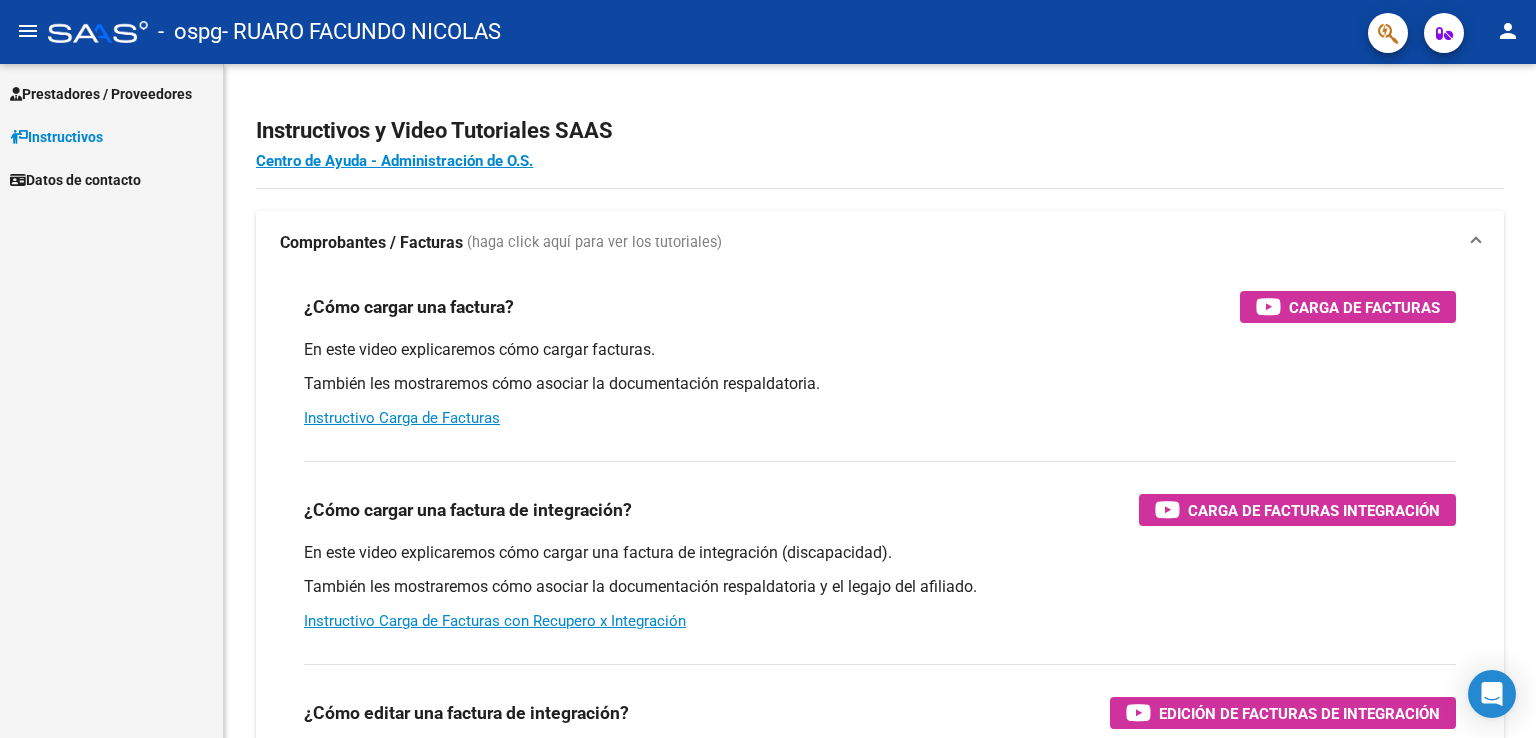 scroll, scrollTop: 0, scrollLeft: 0, axis: both 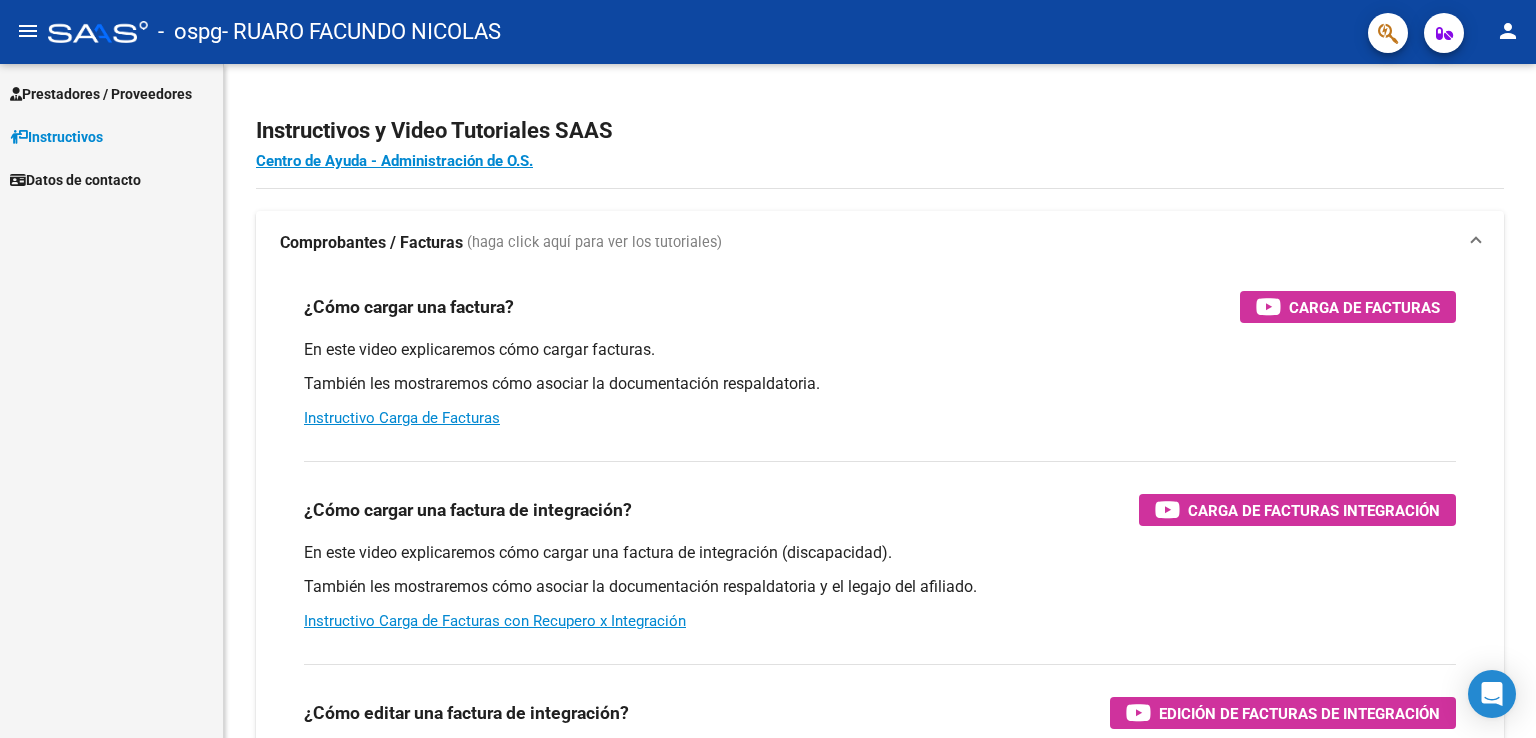 click on "Prestadores / Proveedores" at bounding box center (101, 94) 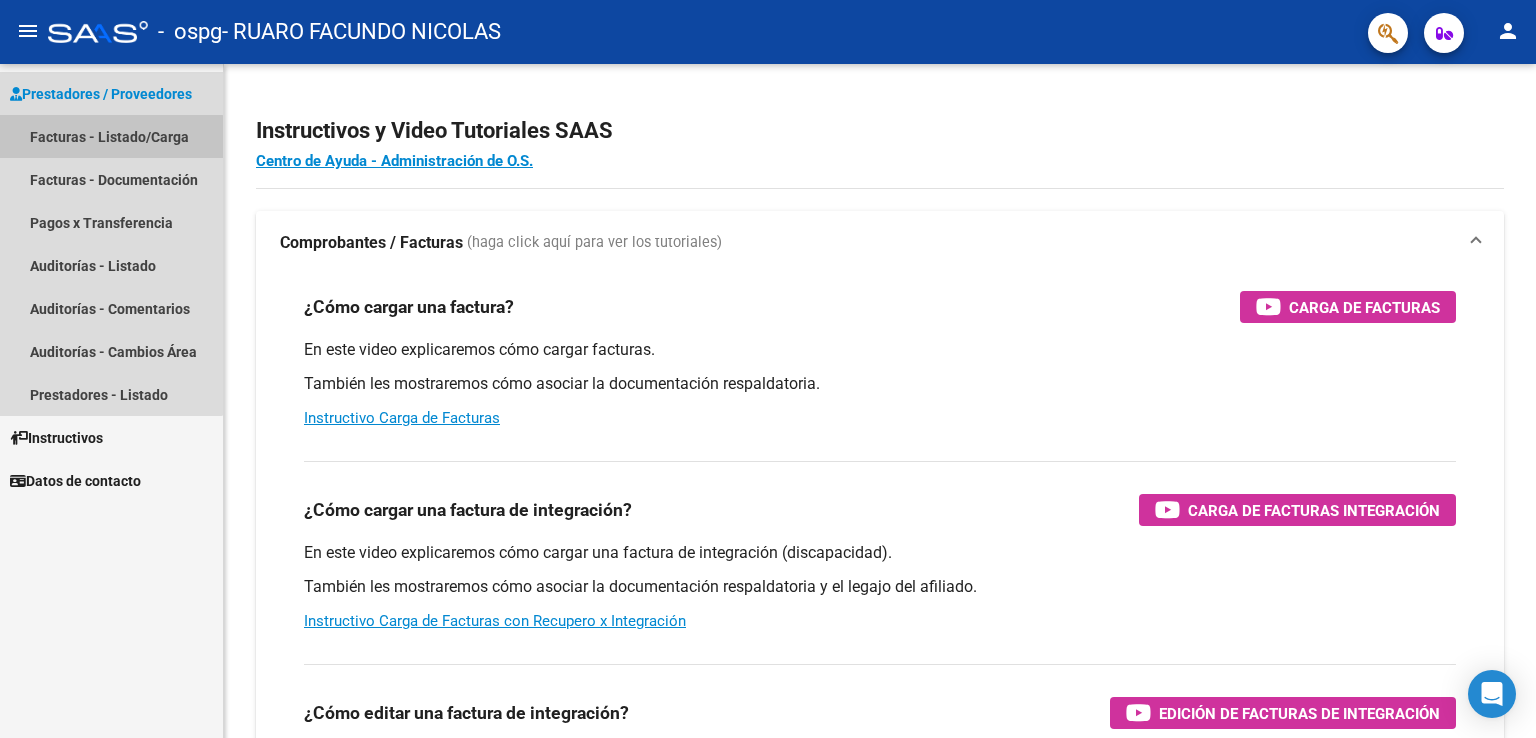 click on "Facturas - Listado/Carga" at bounding box center [111, 136] 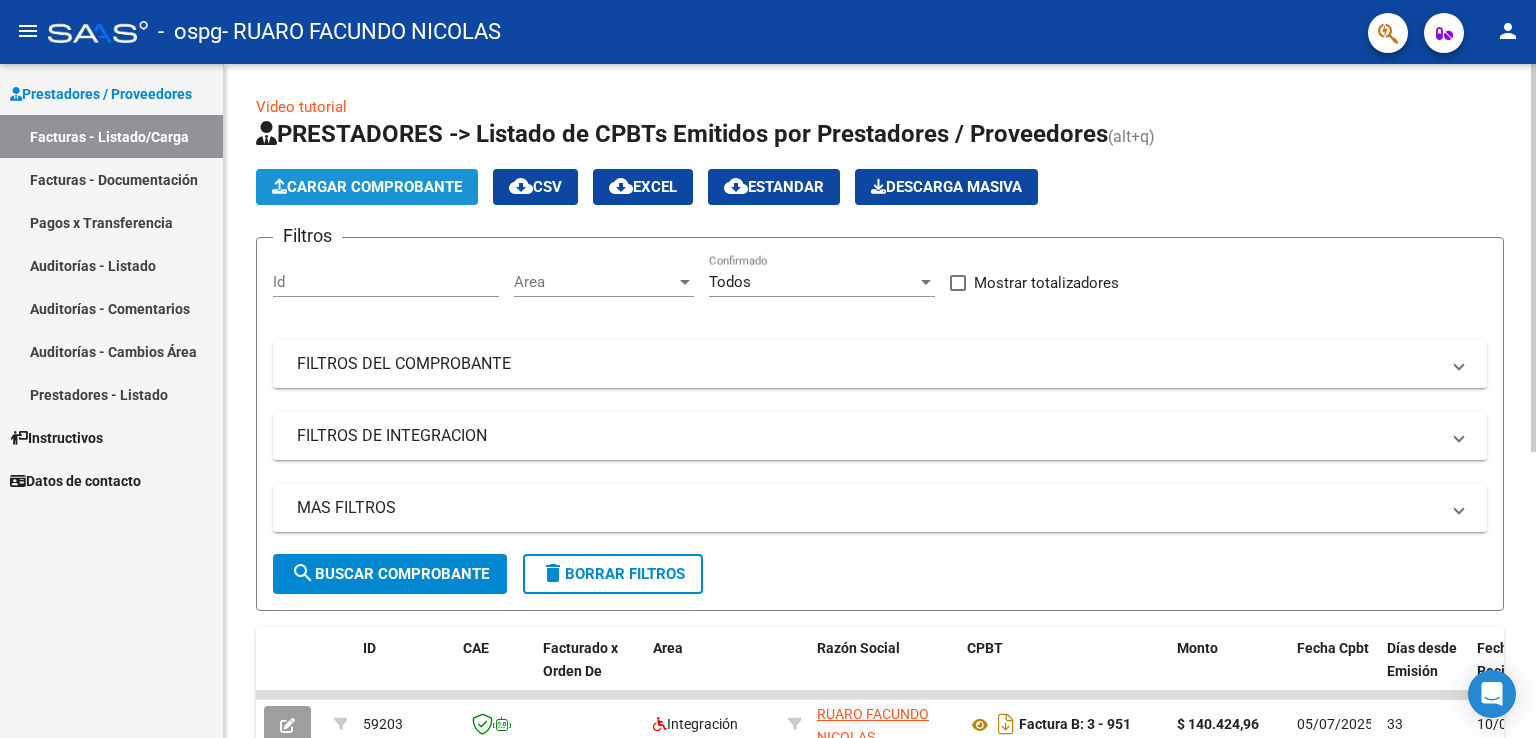click on "Cargar Comprobante" 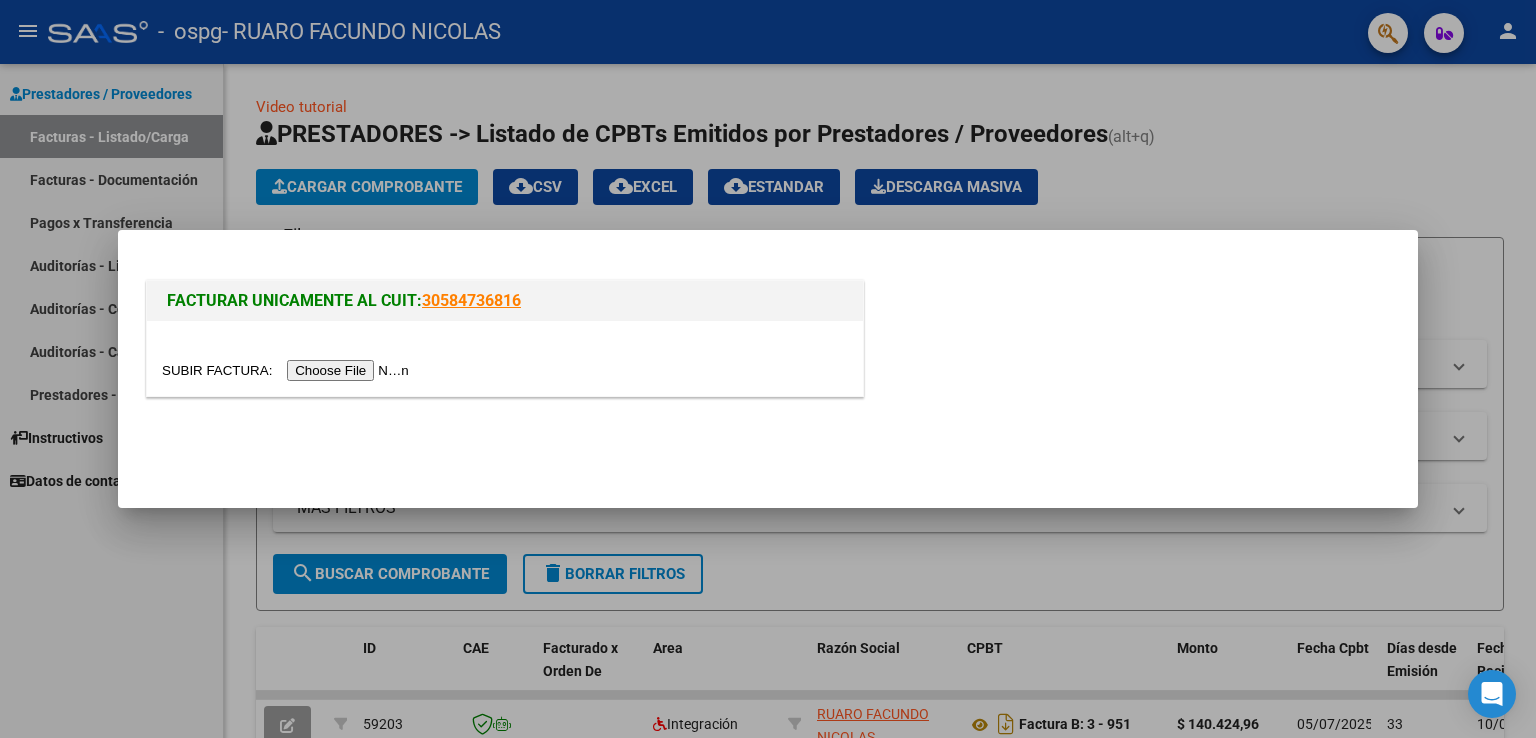 click at bounding box center (288, 370) 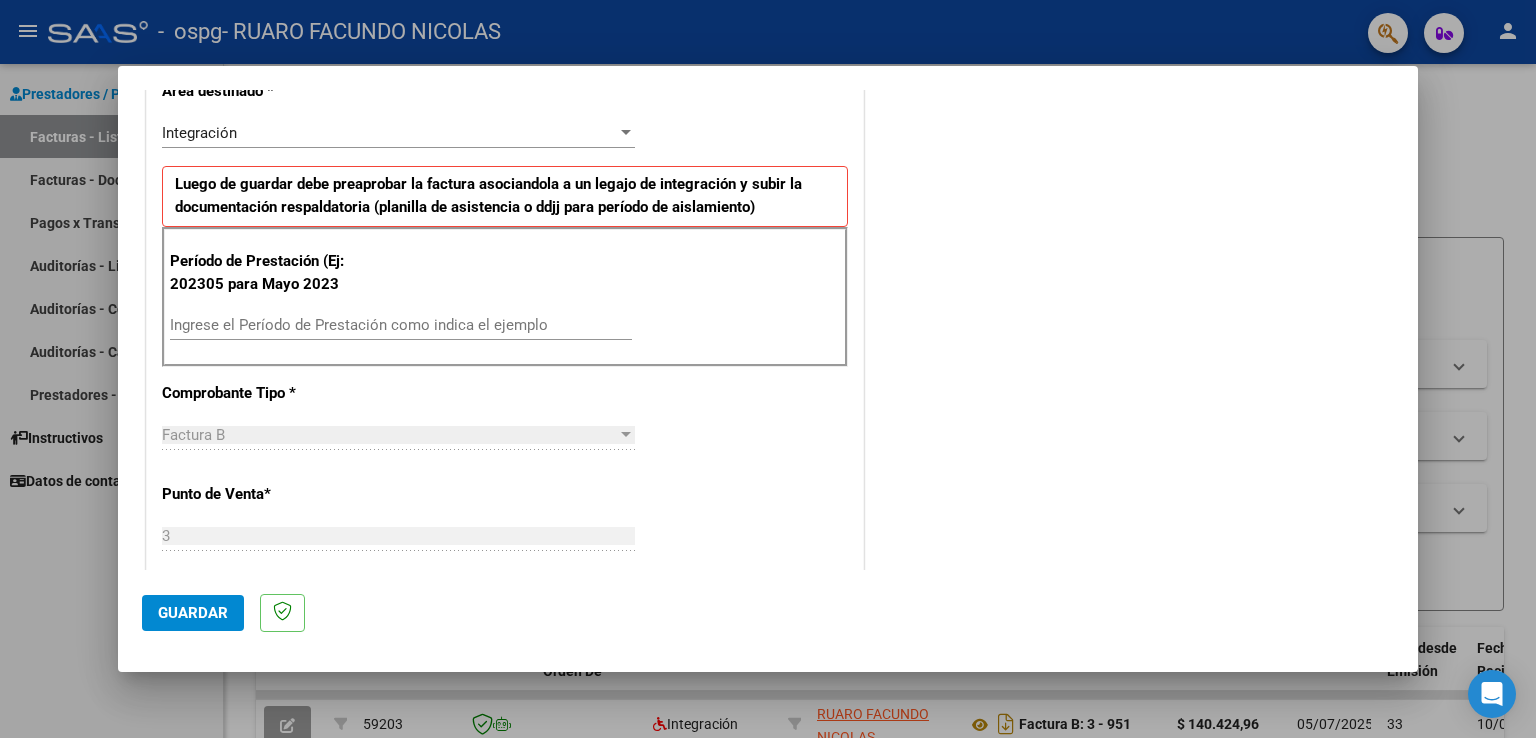 scroll, scrollTop: 447, scrollLeft: 0, axis: vertical 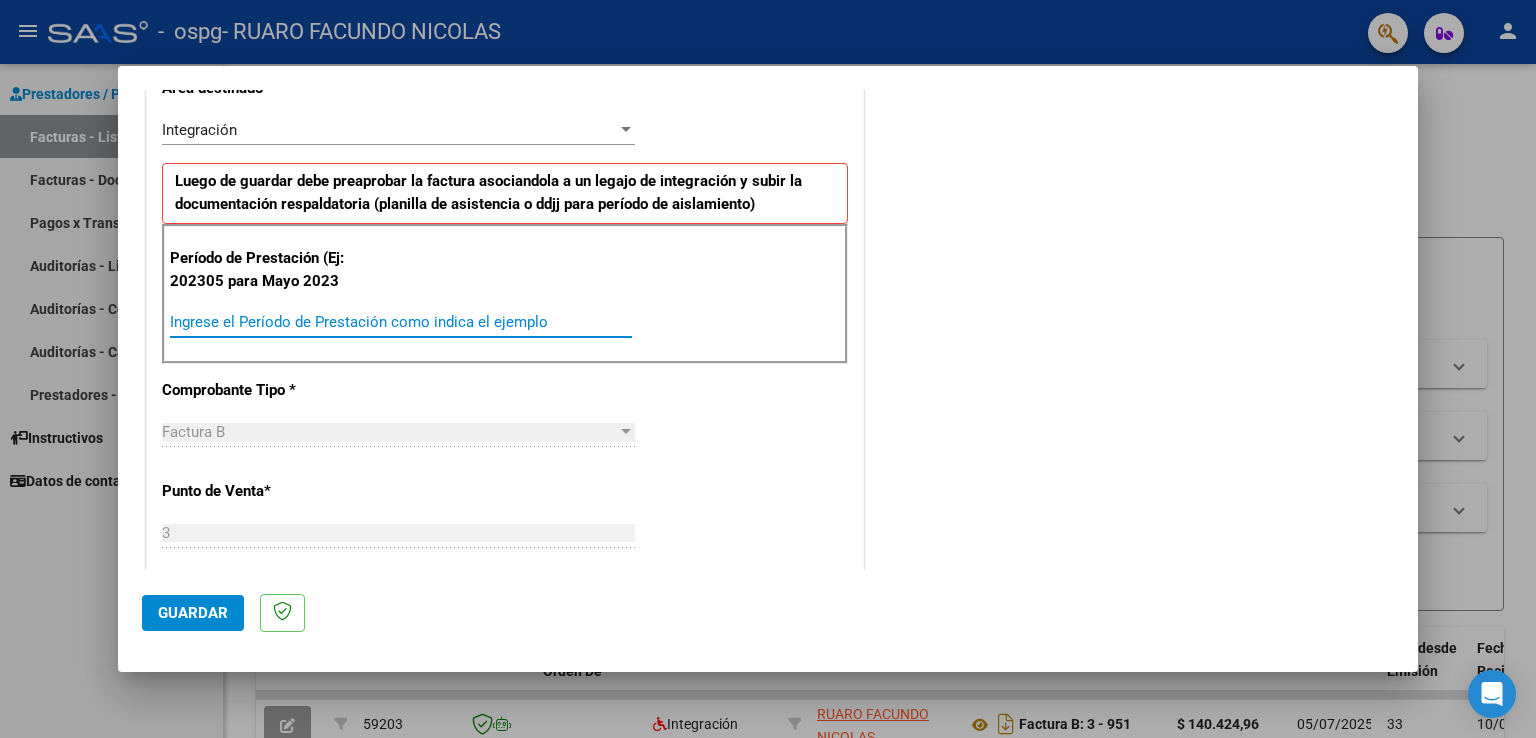 click on "Ingrese el Período de Prestación como indica el ejemplo" at bounding box center (401, 322) 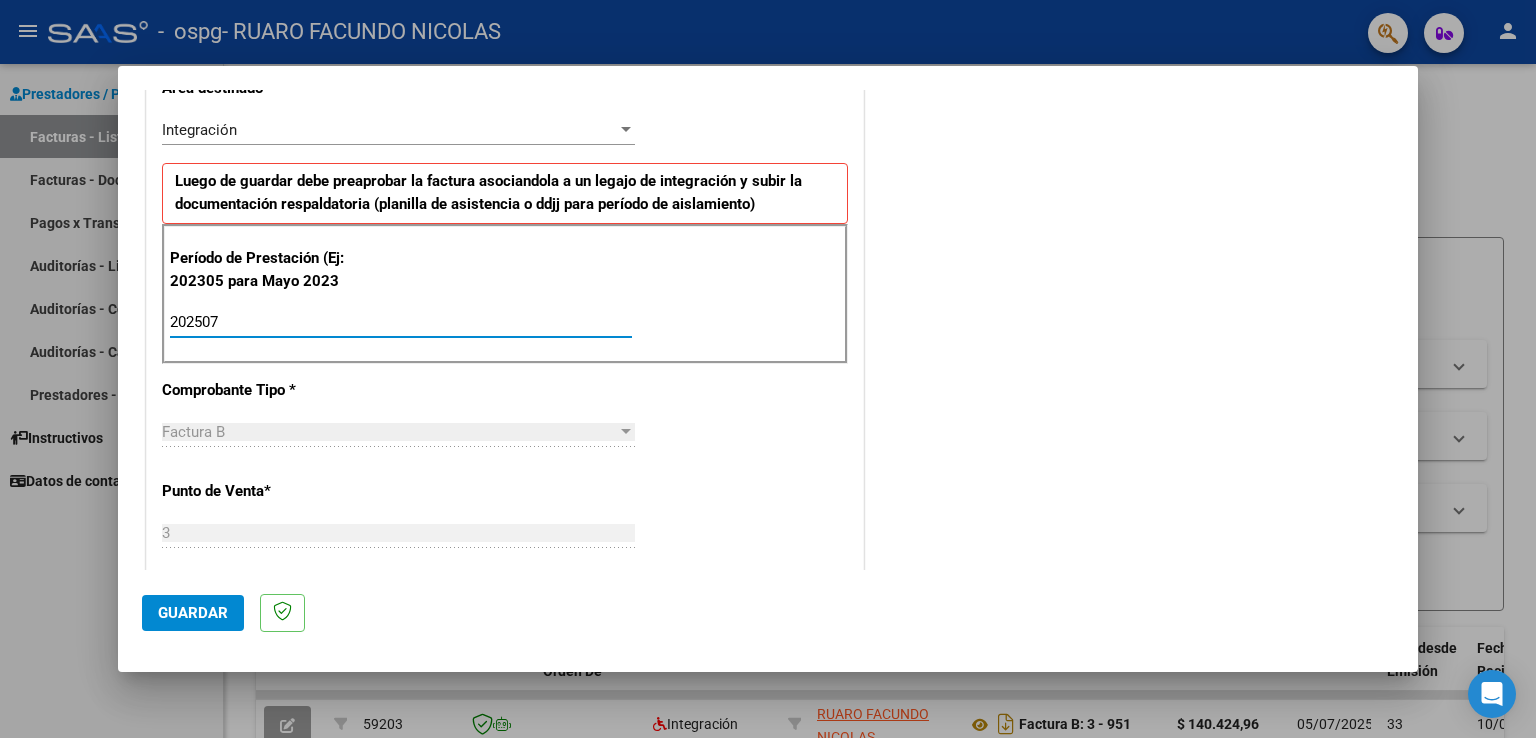 type on "202507" 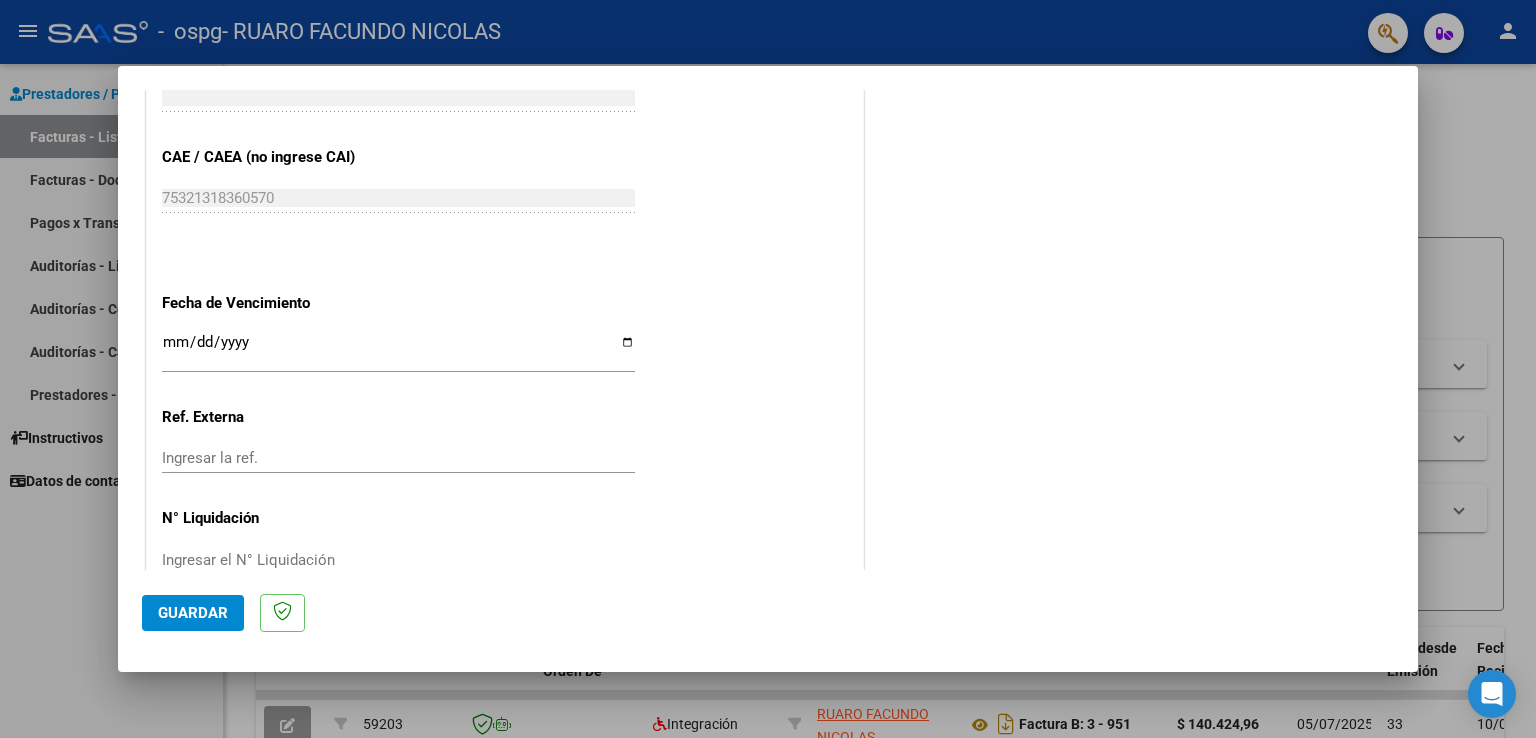 scroll, scrollTop: 1201, scrollLeft: 0, axis: vertical 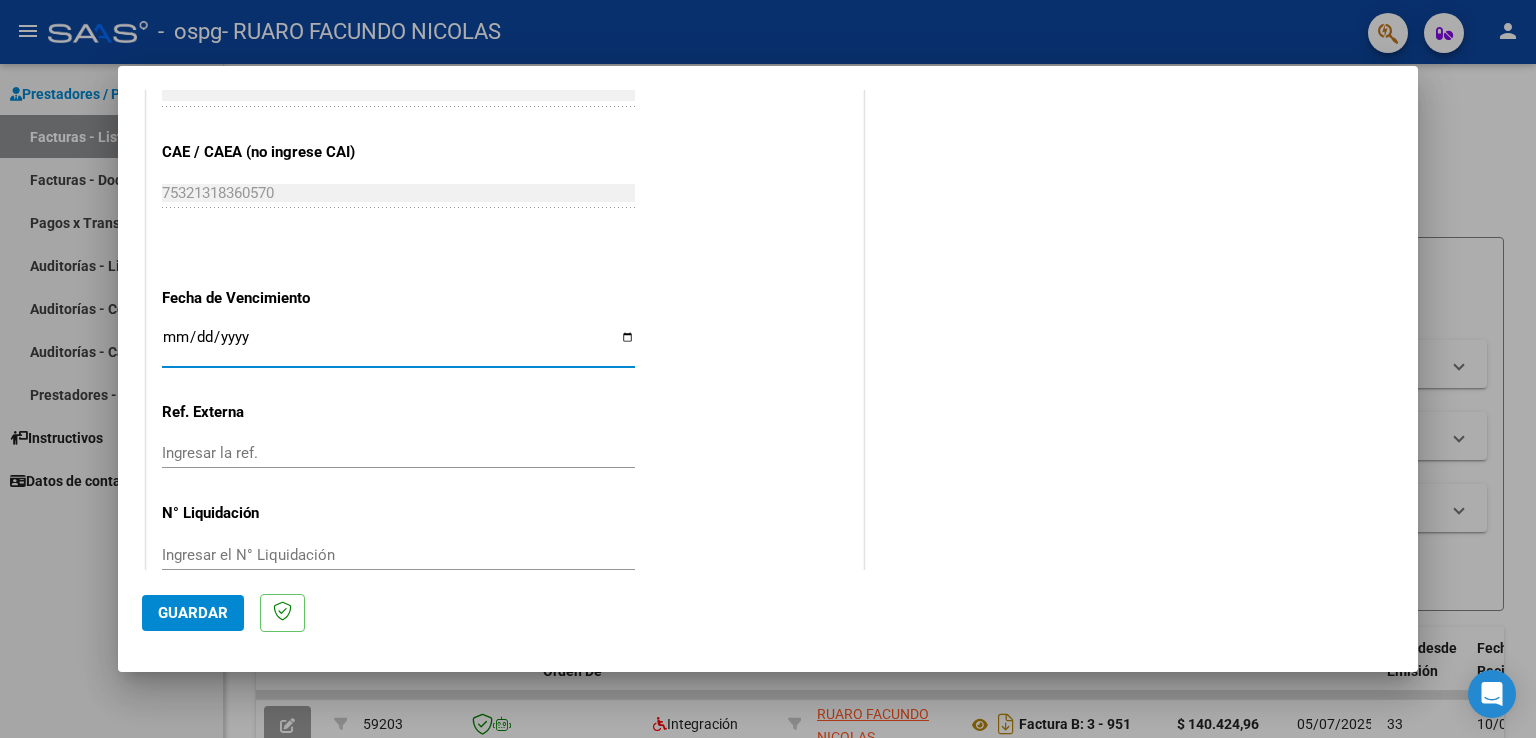 click on "Ingresar la fecha" at bounding box center [398, 345] 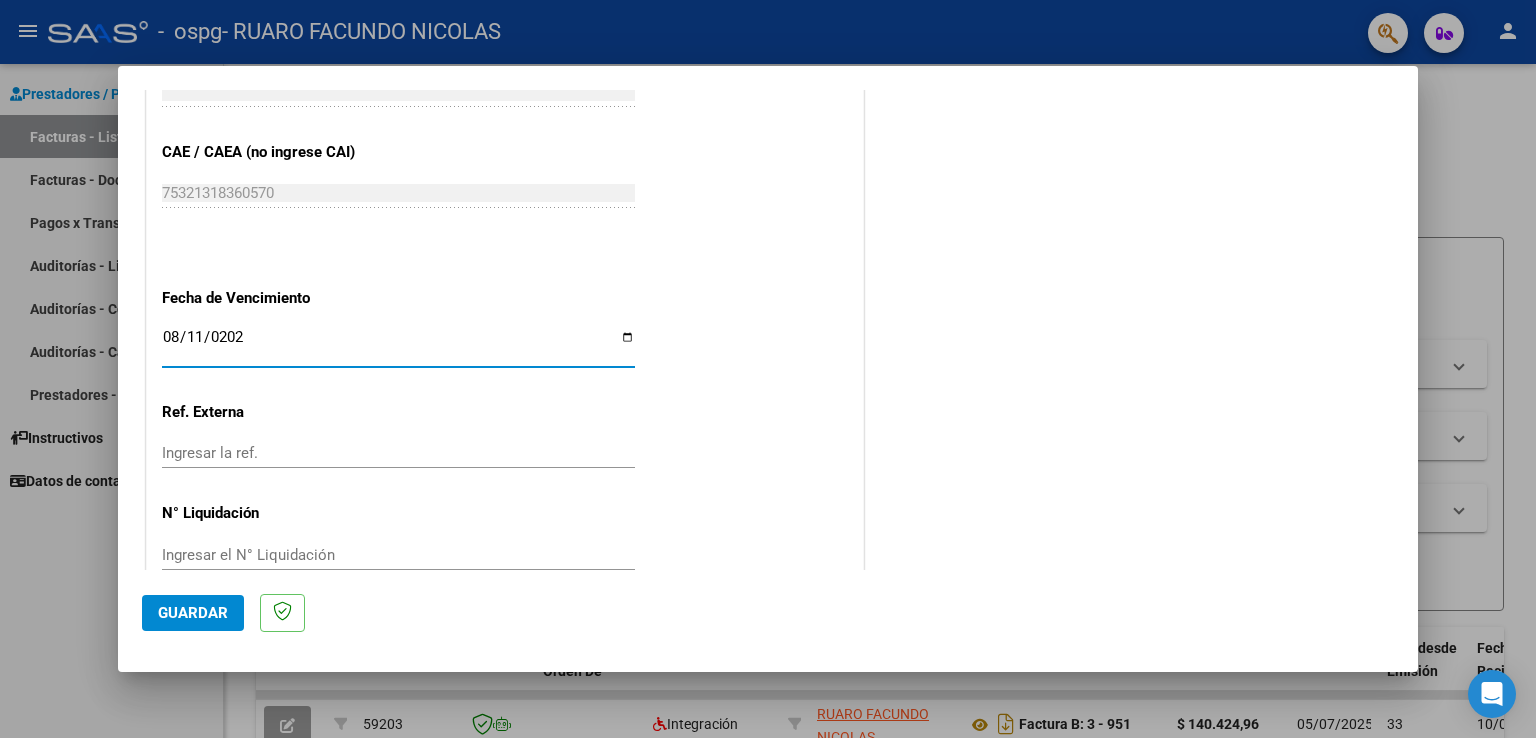 type on "2025-08-11" 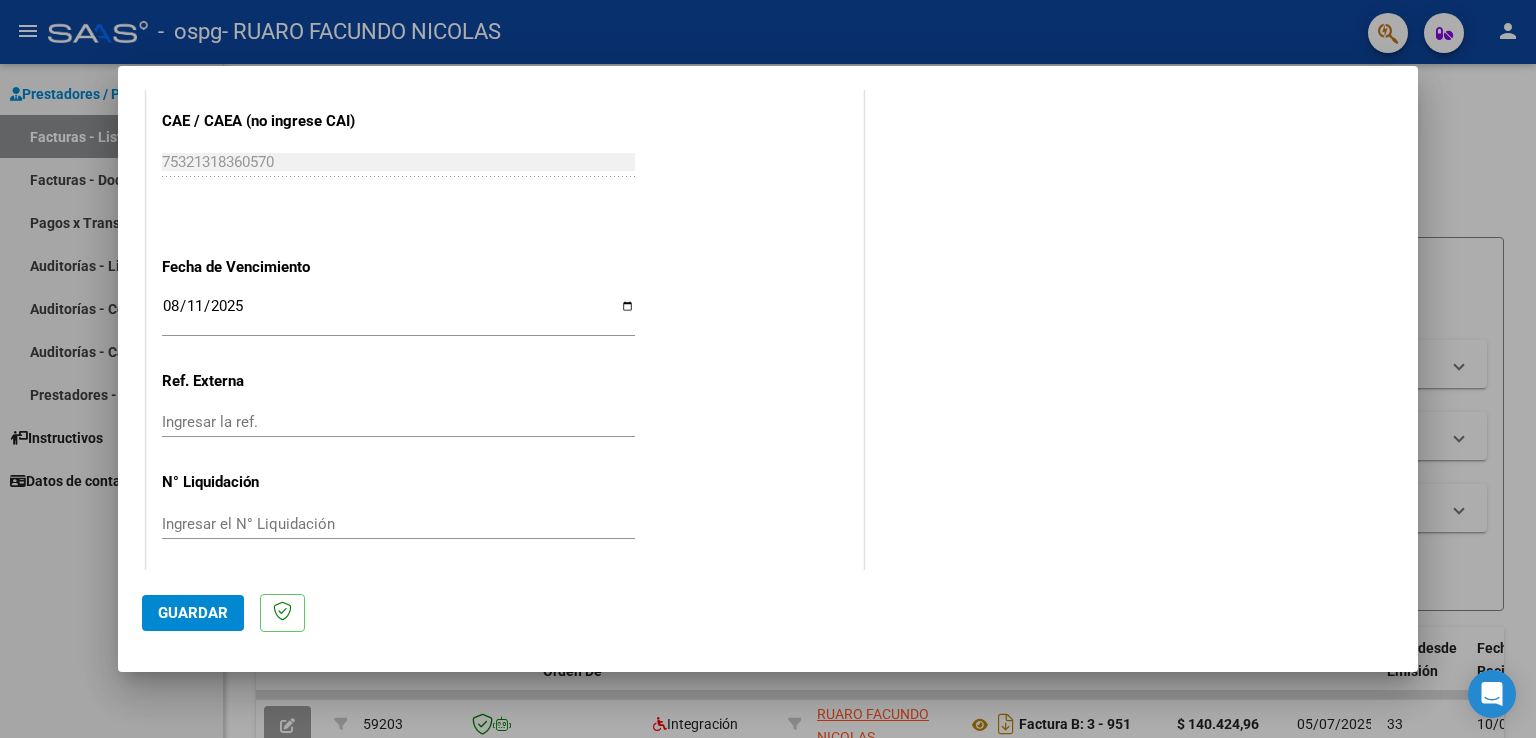 scroll, scrollTop: 1240, scrollLeft: 0, axis: vertical 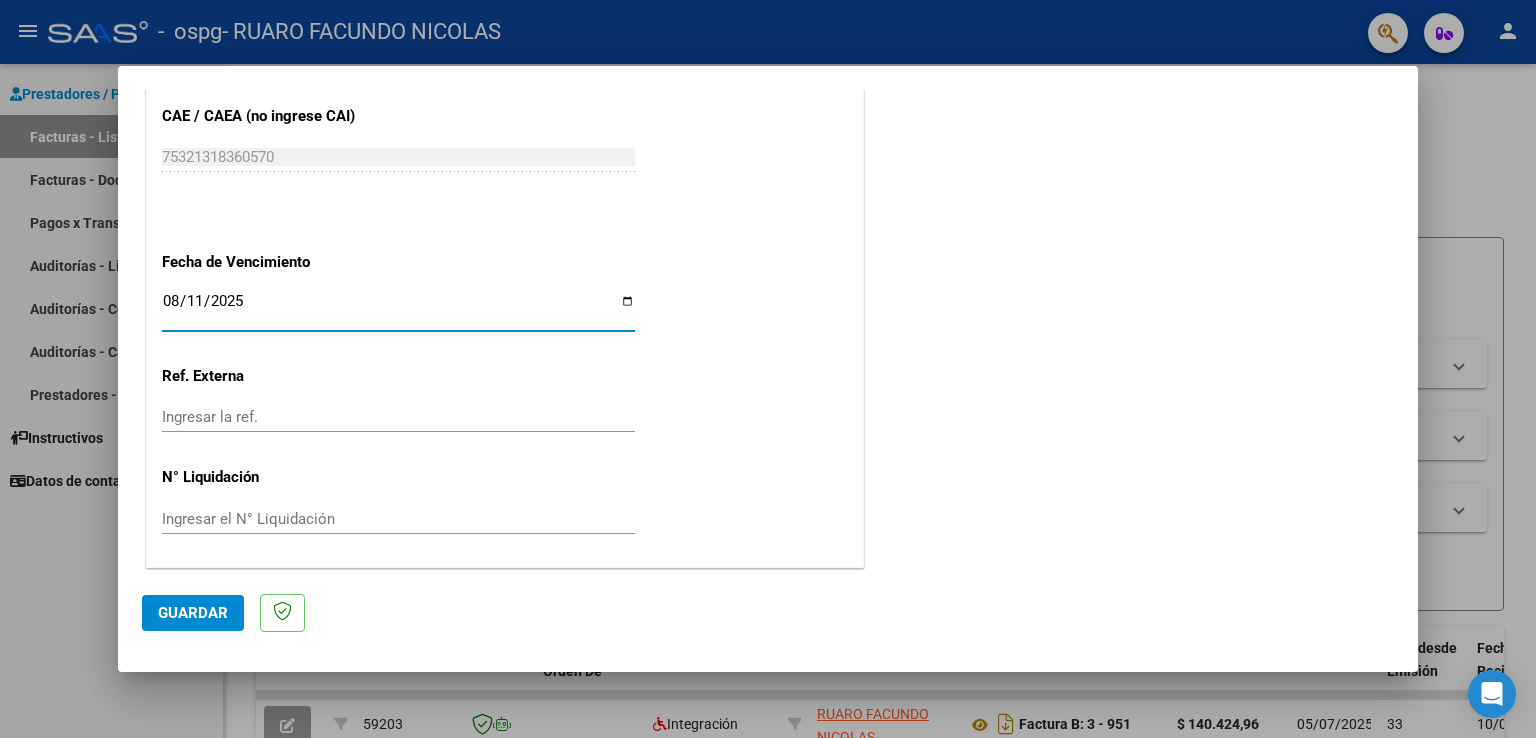 drag, startPoint x: 243, startPoint y: 297, endPoint x: 174, endPoint y: 301, distance: 69.115845 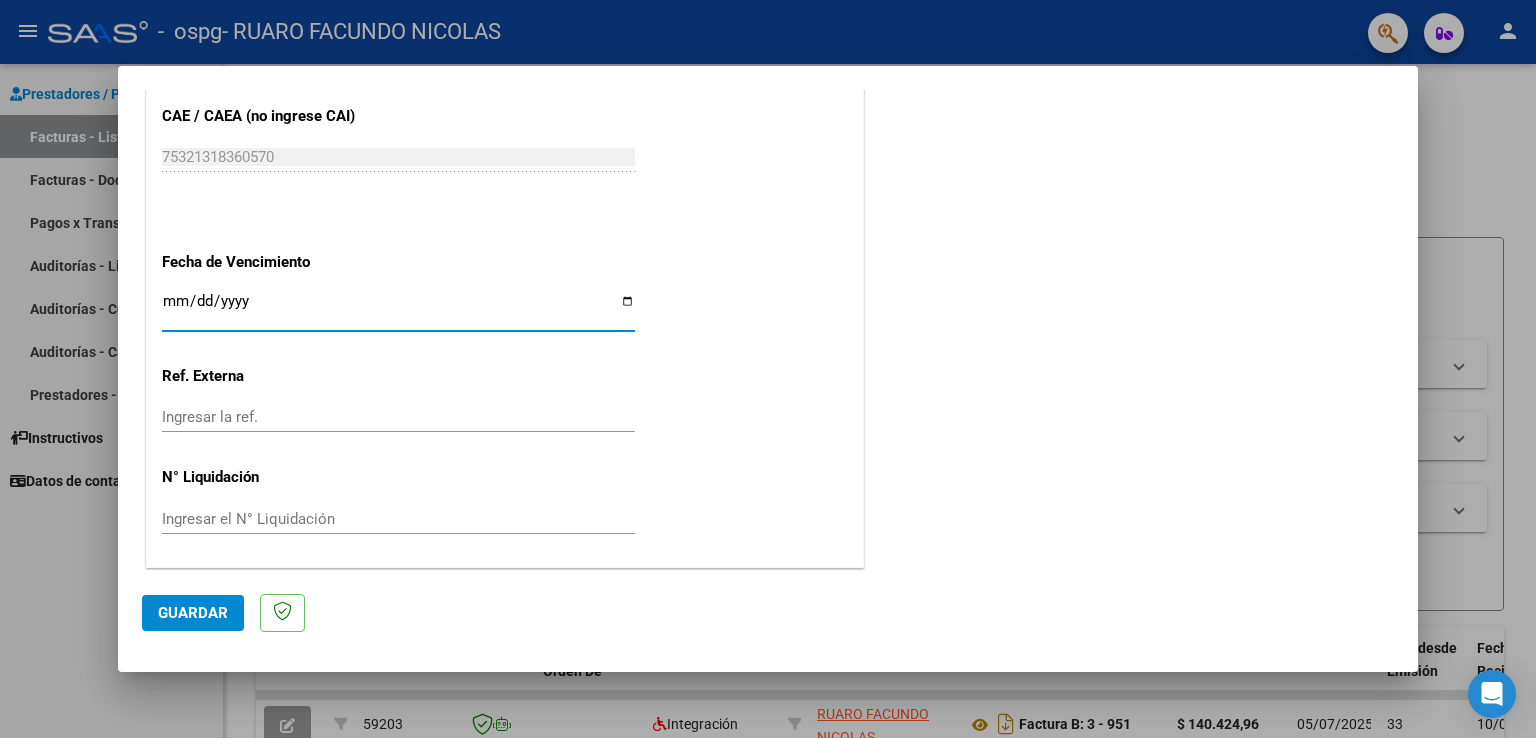 click on "Guardar" 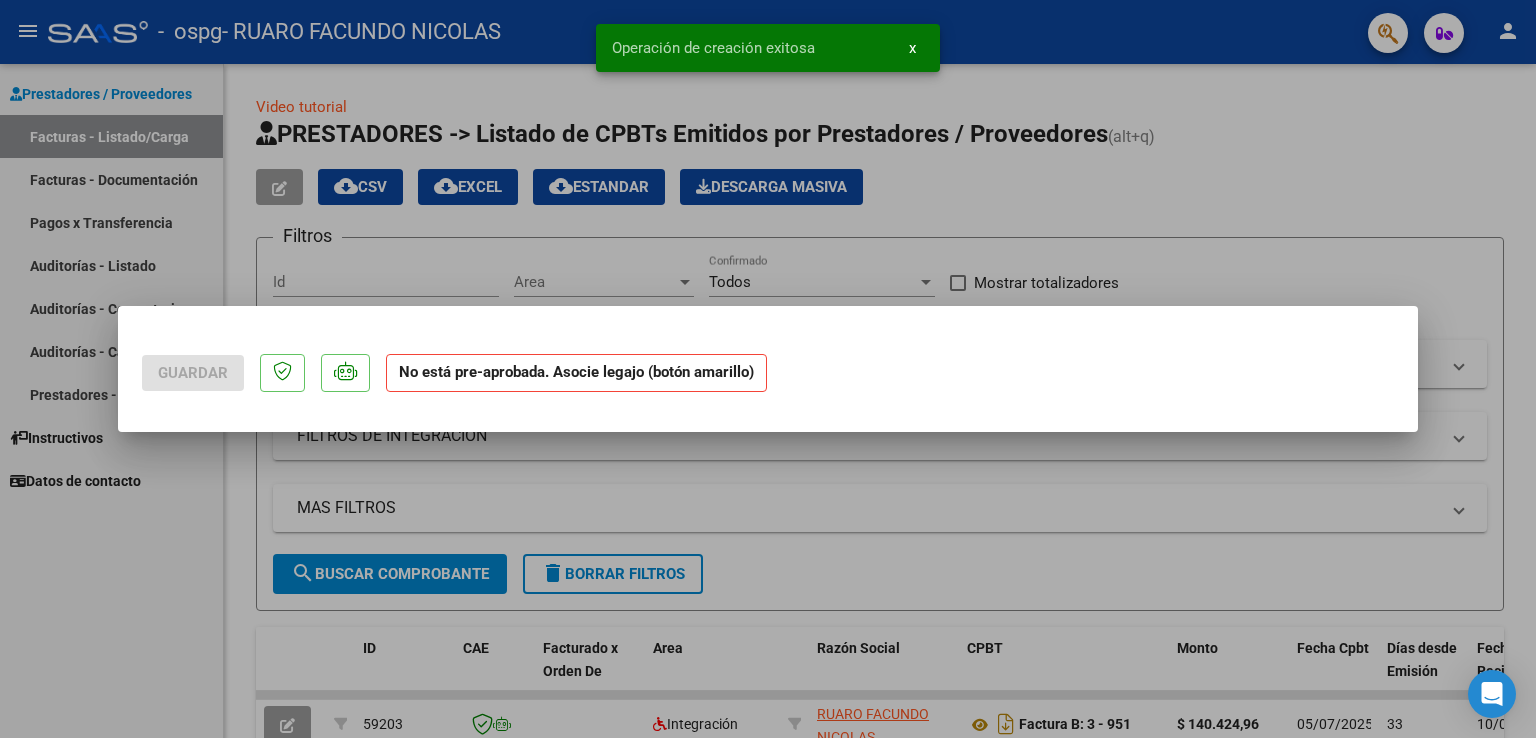 scroll, scrollTop: 0, scrollLeft: 0, axis: both 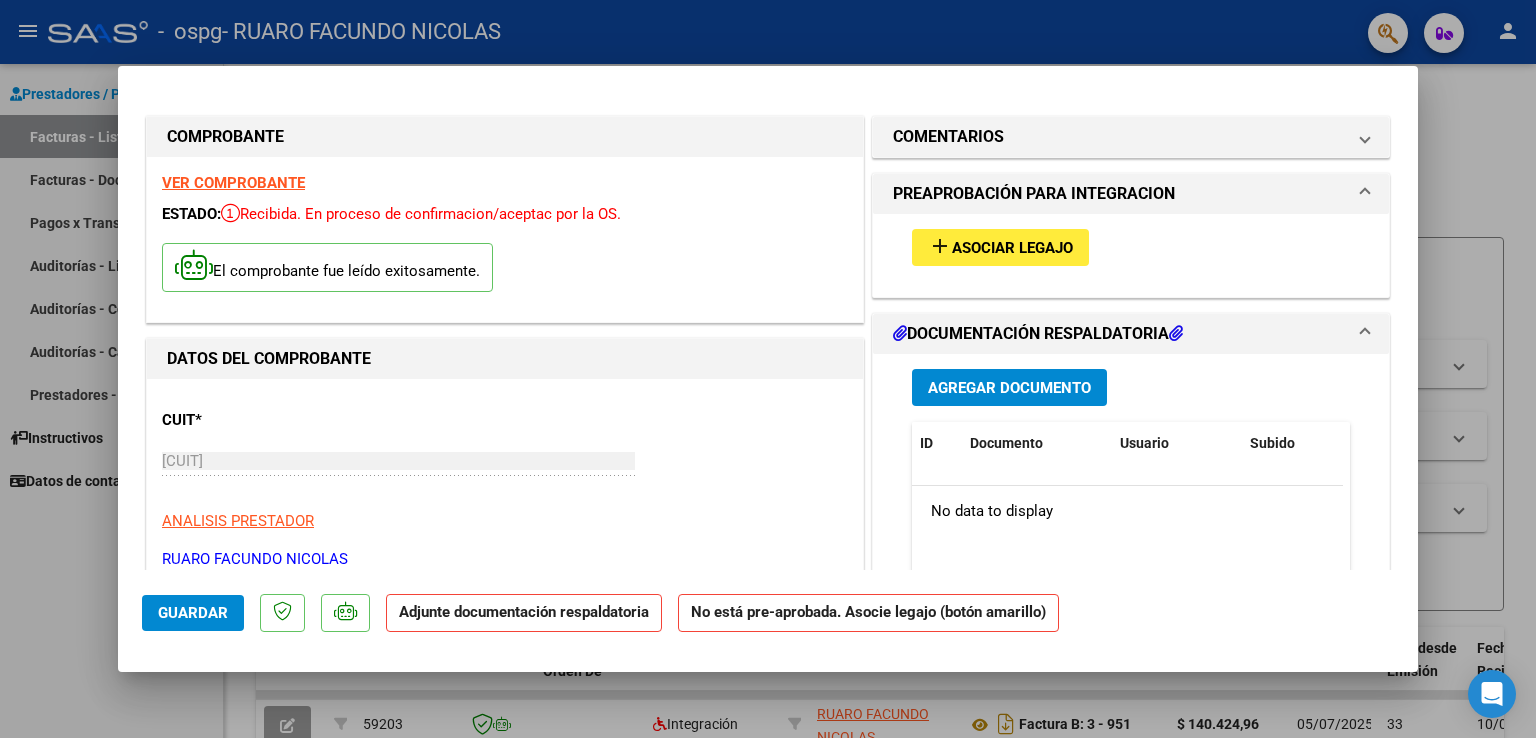 click on "Asociar Legajo" at bounding box center [1012, 248] 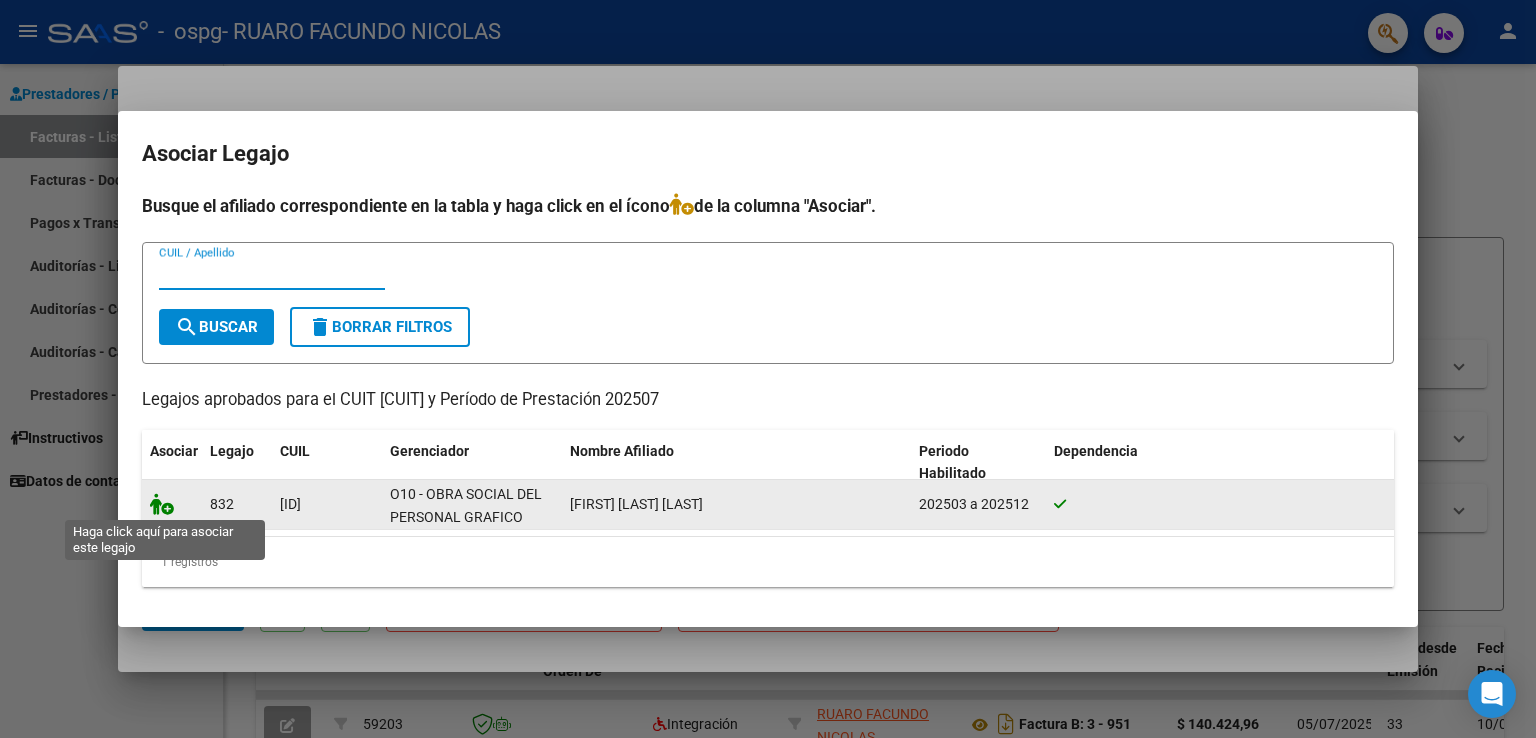 click 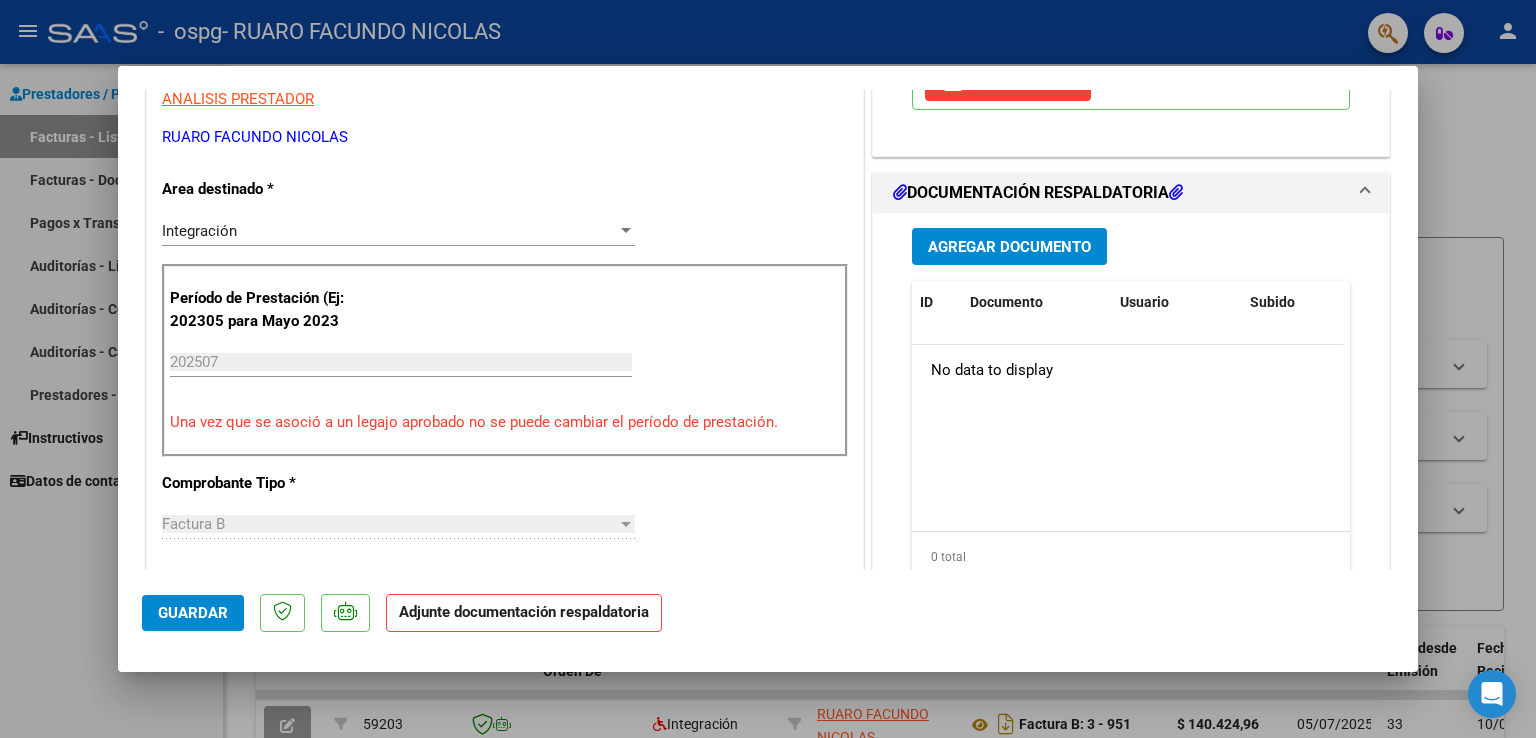 scroll, scrollTop: 425, scrollLeft: 0, axis: vertical 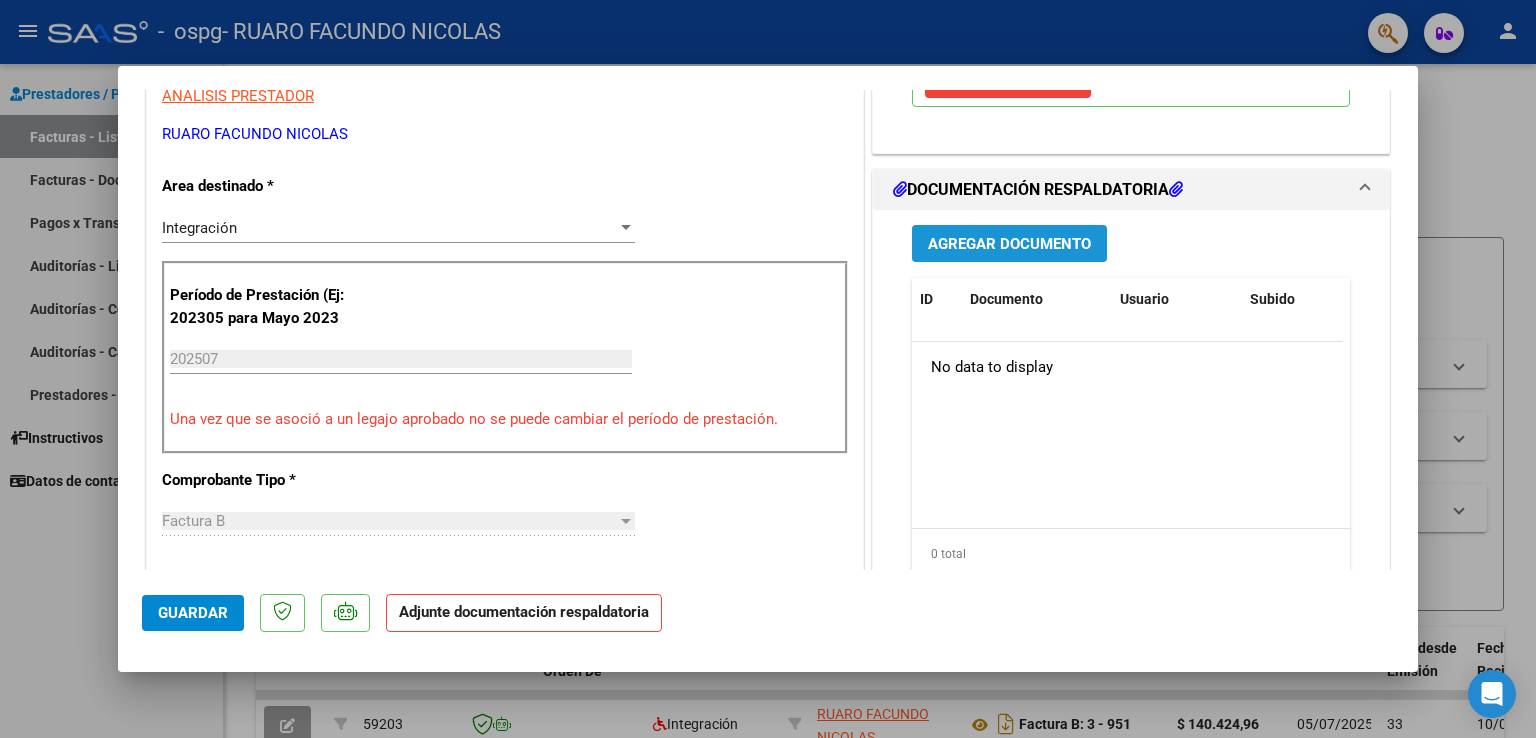 click on "Agregar Documento" at bounding box center (1009, 244) 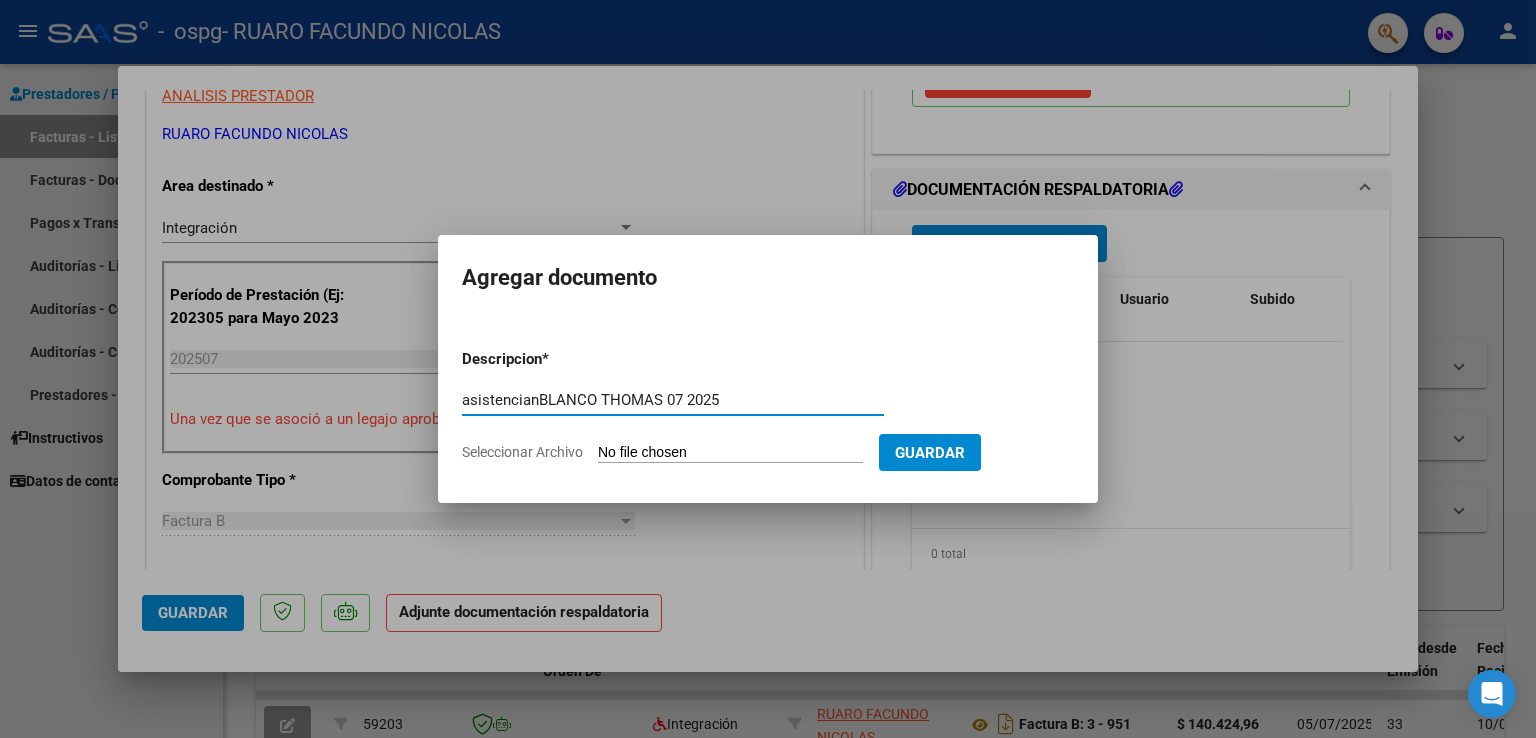 type on "asistencianBLANCO THOMAS 07 2025" 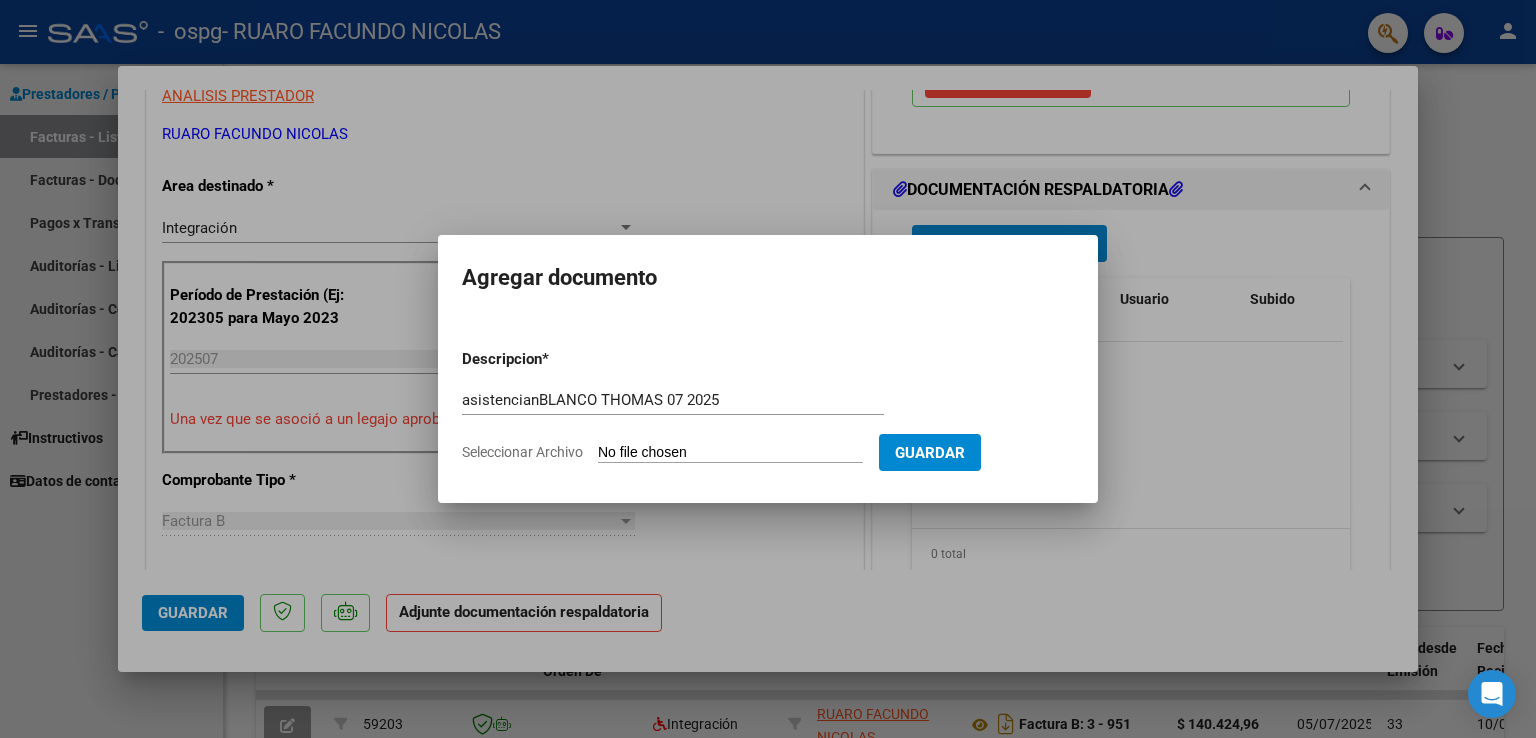 click on "Seleccionar Archivo" 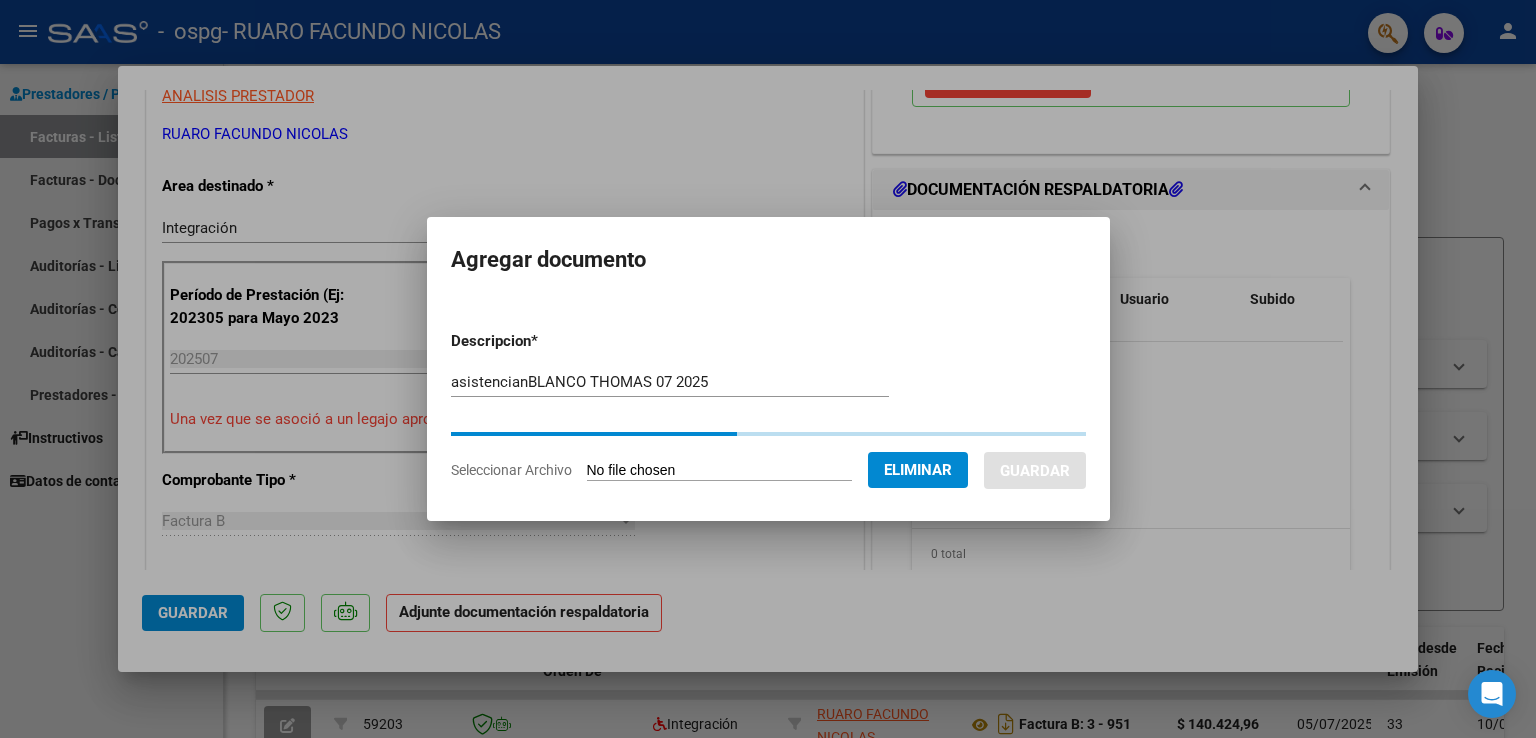 click on "asistencianBLANCO THOMAS 07 2025" at bounding box center (670, 382) 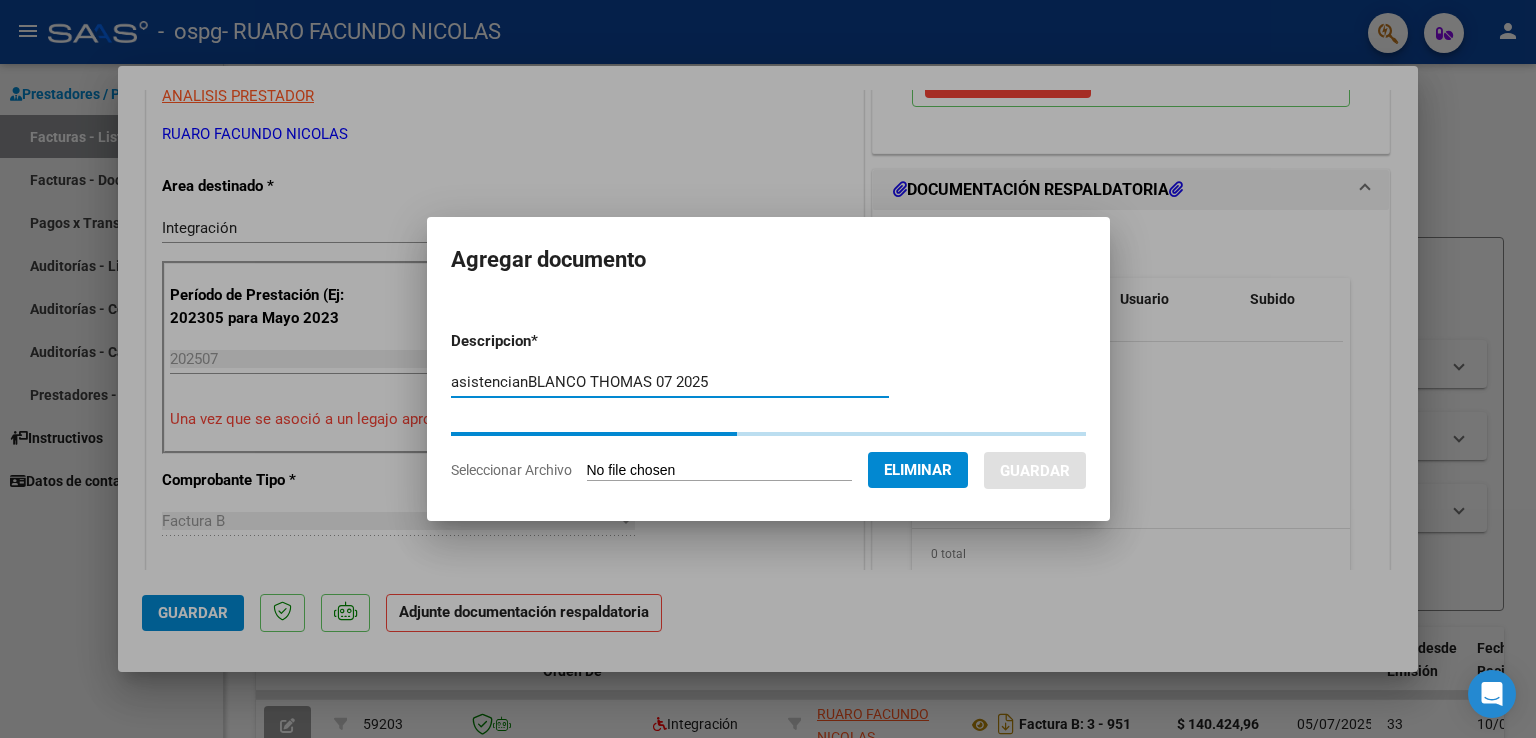 click on "asistencianBLANCO THOMAS 07 2025" at bounding box center [670, 382] 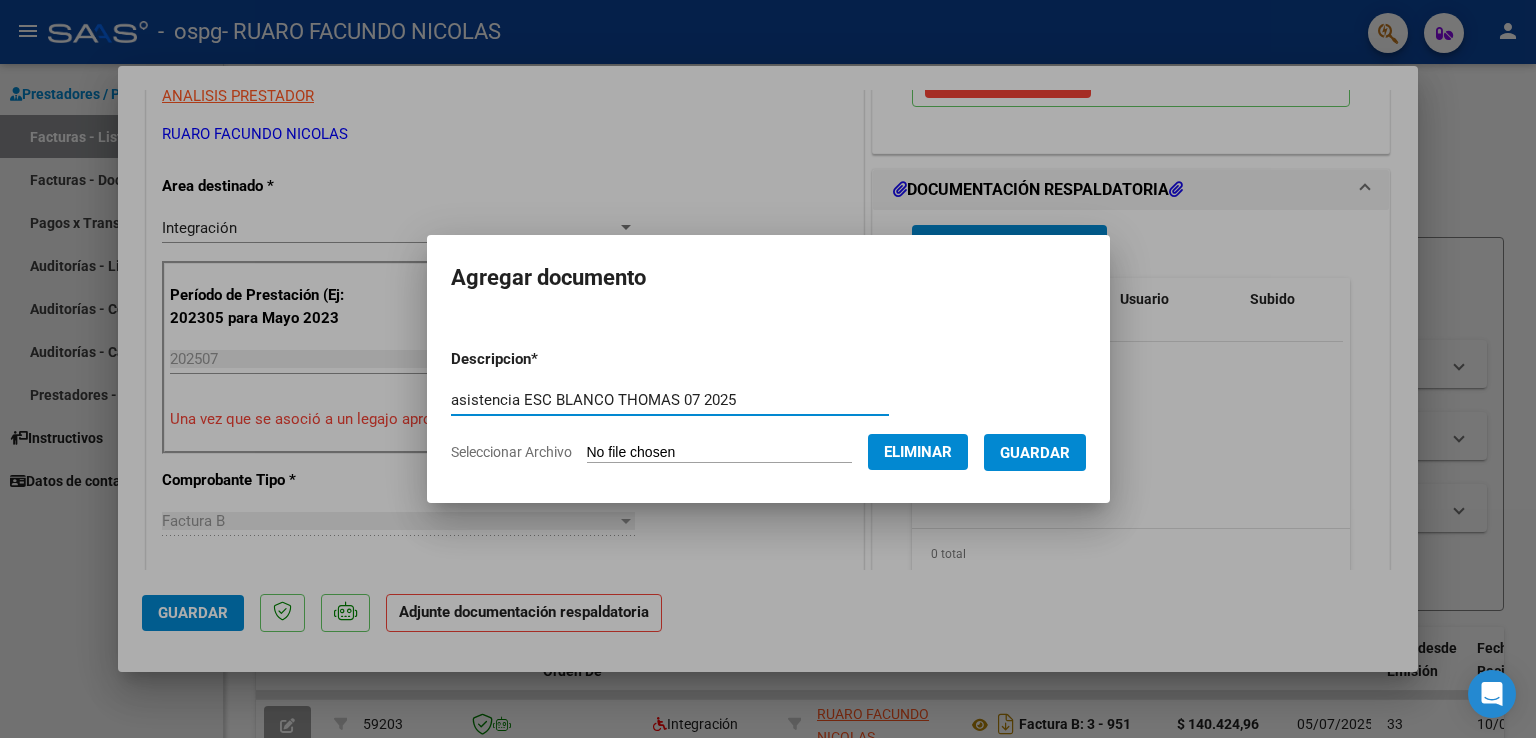type on "asistencia ESC BLANCO THOMAS 07 2025" 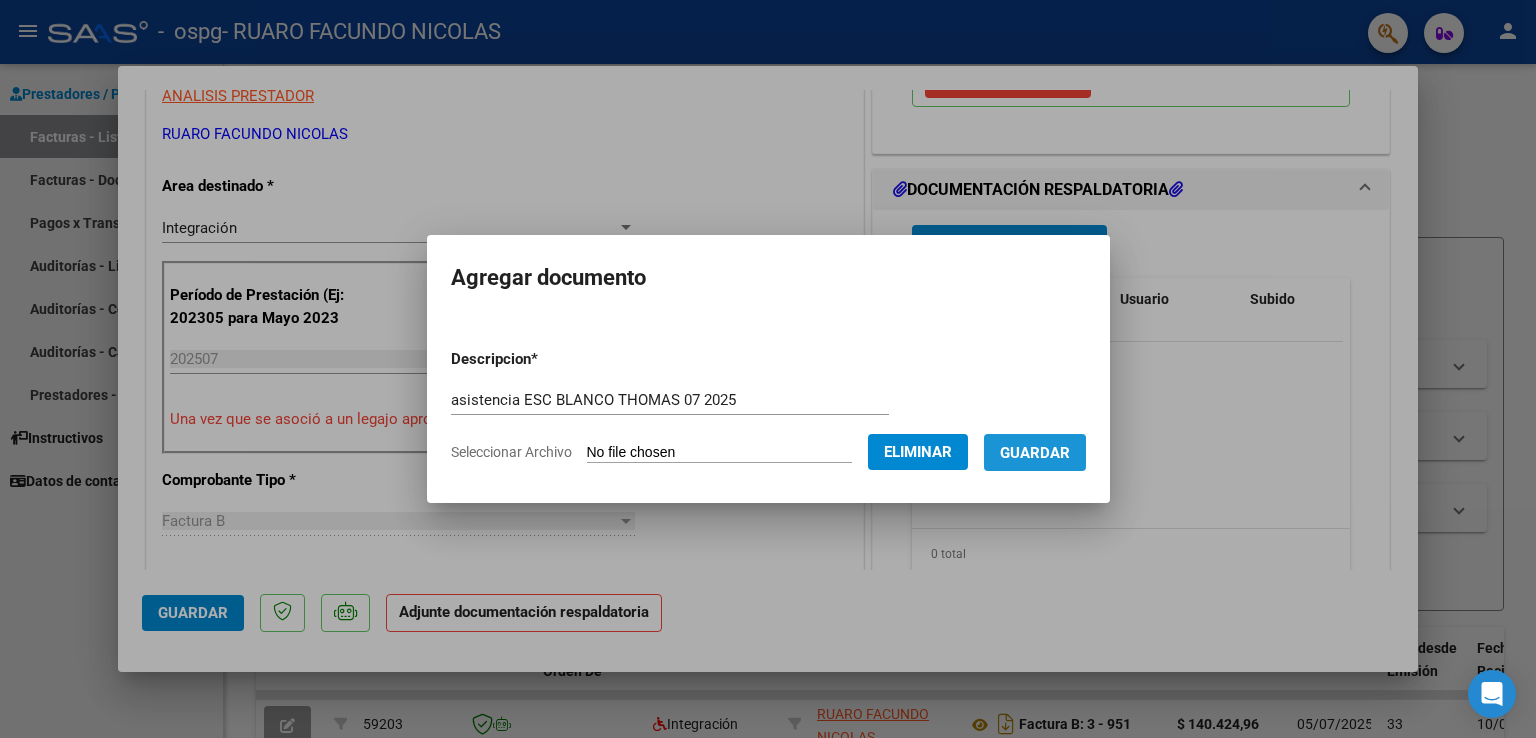 click on "Guardar" at bounding box center (1035, 453) 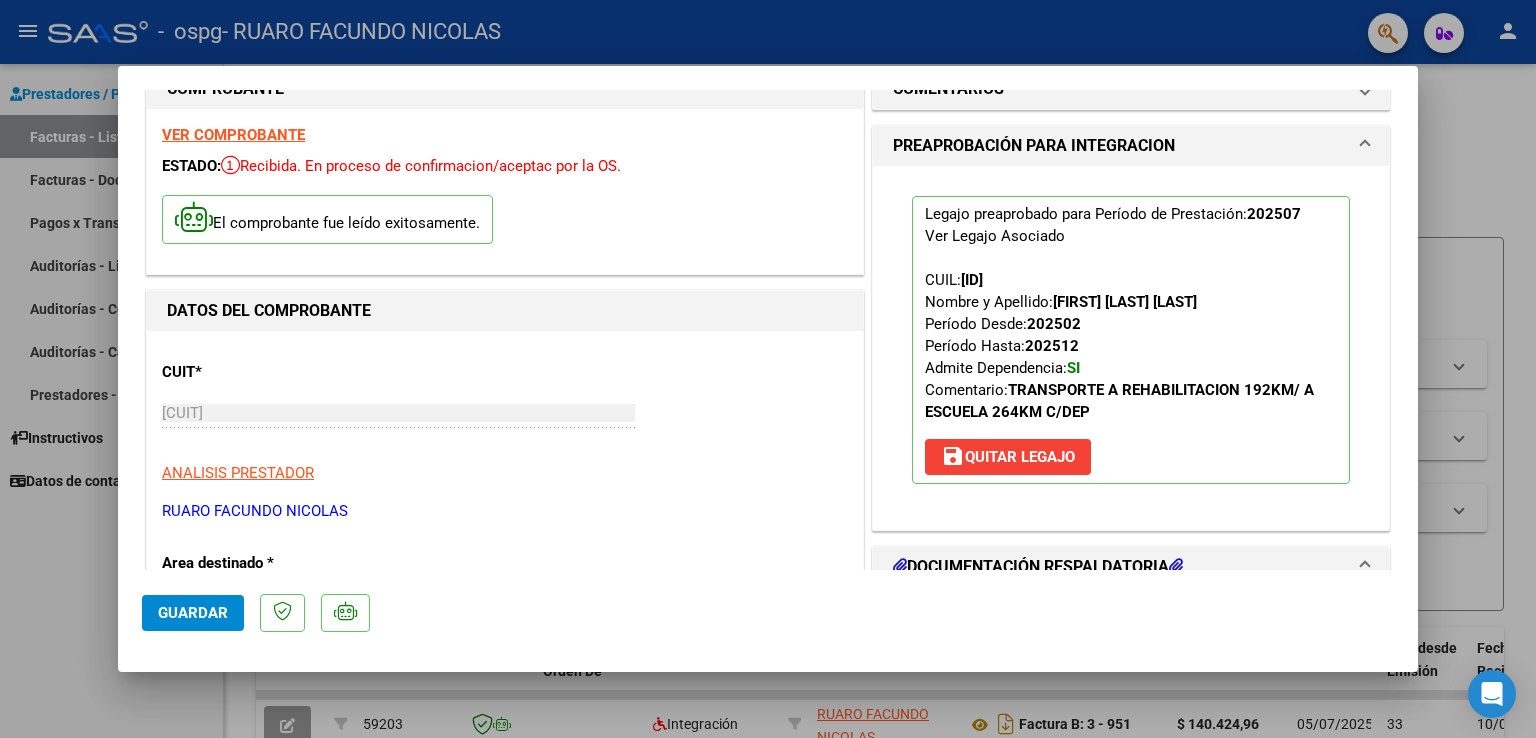 scroll, scrollTop: 0, scrollLeft: 0, axis: both 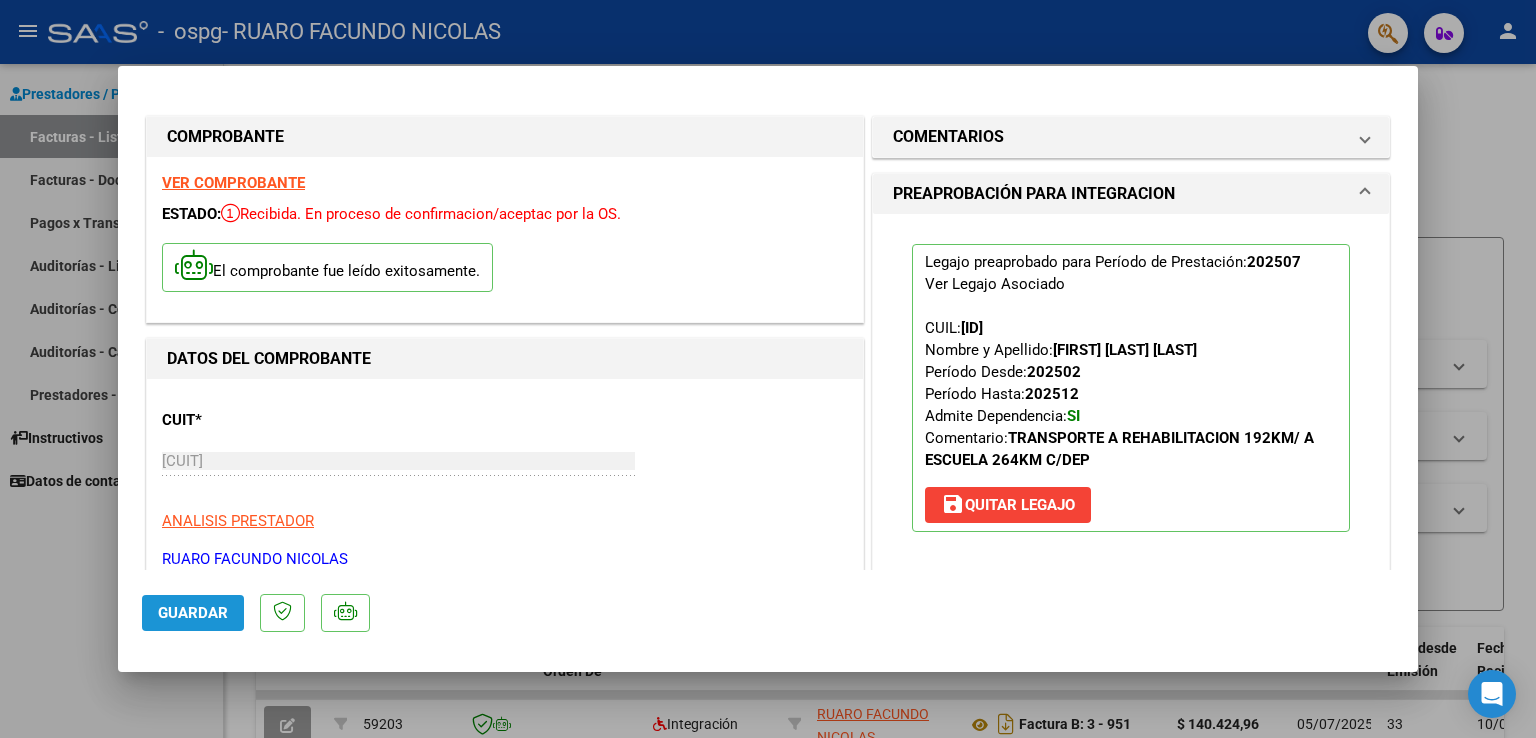 click on "Guardar" 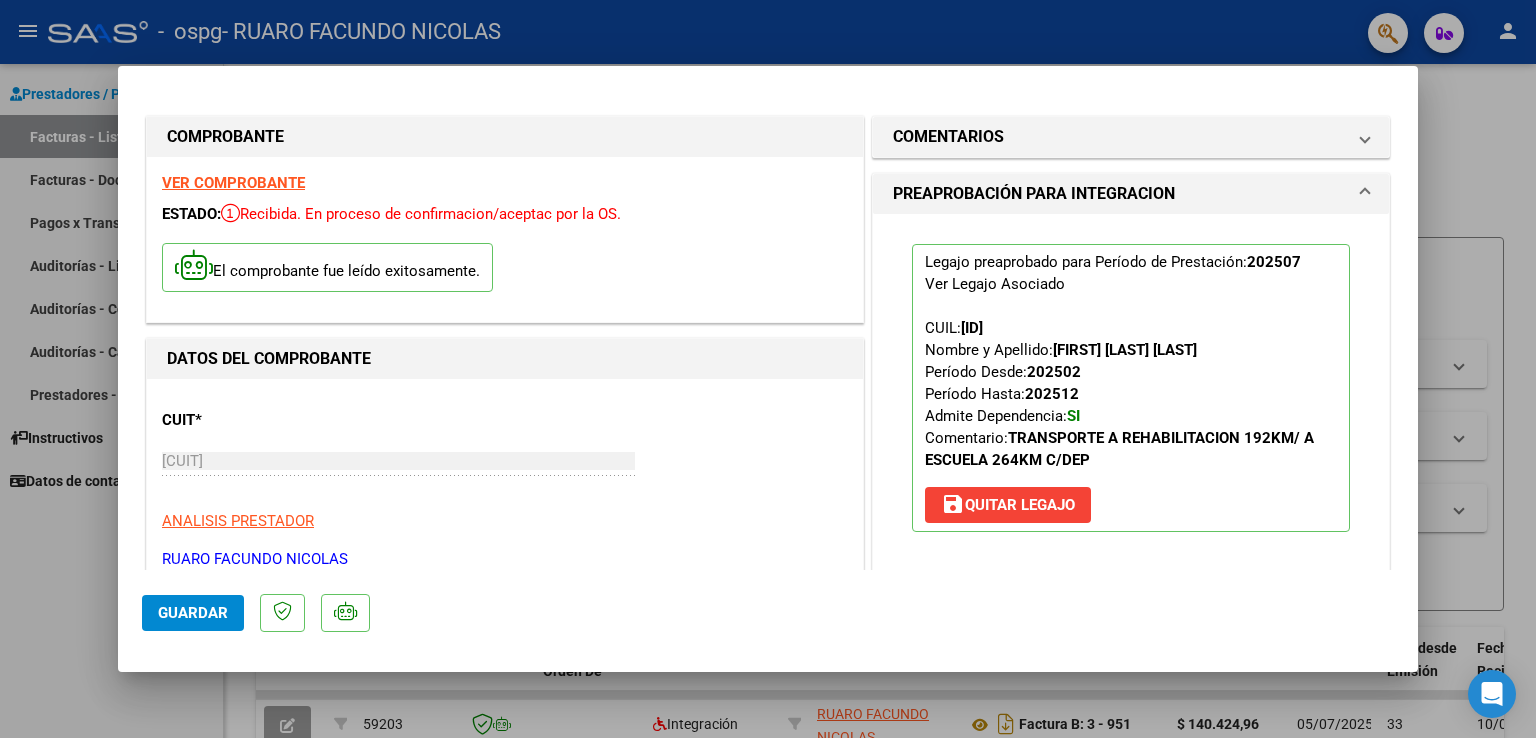 click at bounding box center (768, 369) 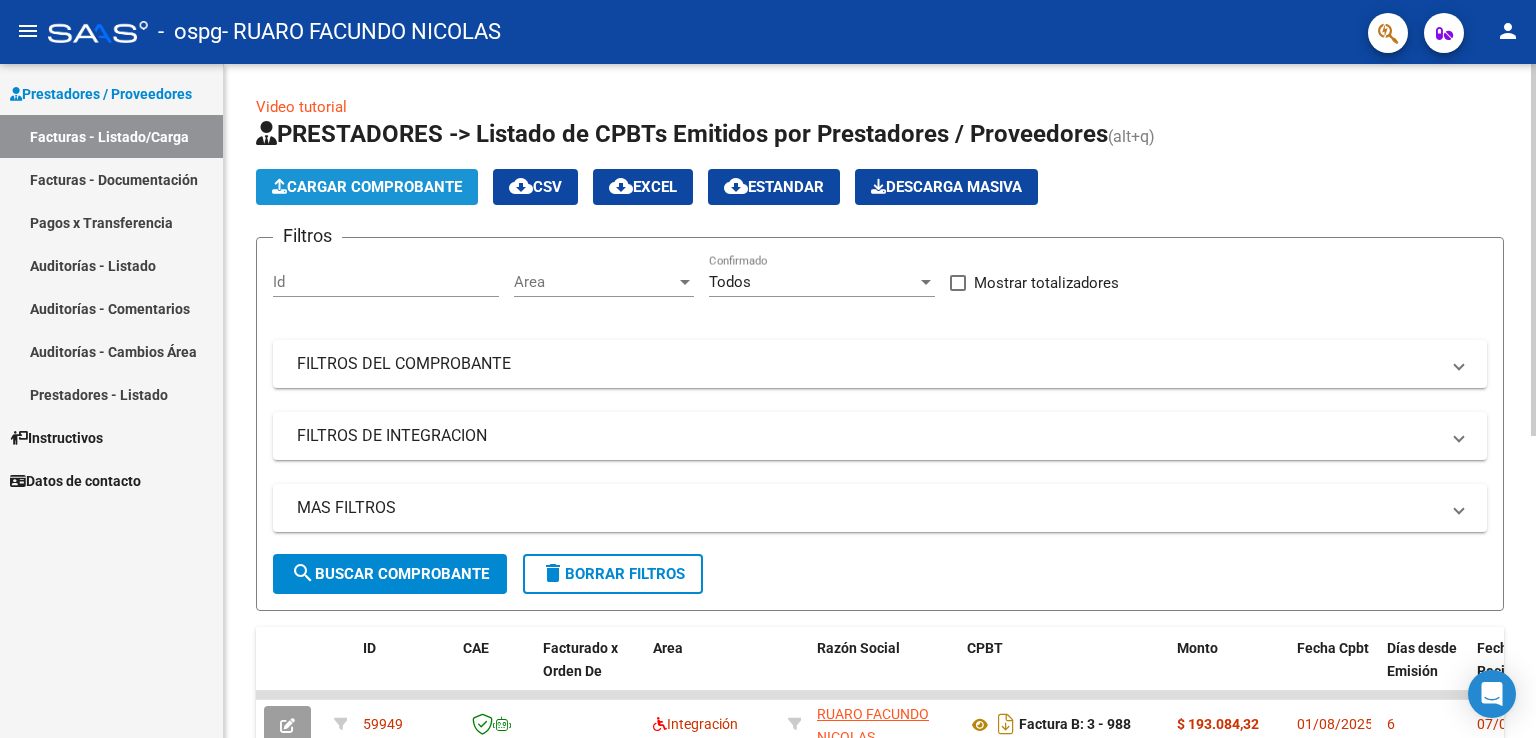 click on "Cargar Comprobante" 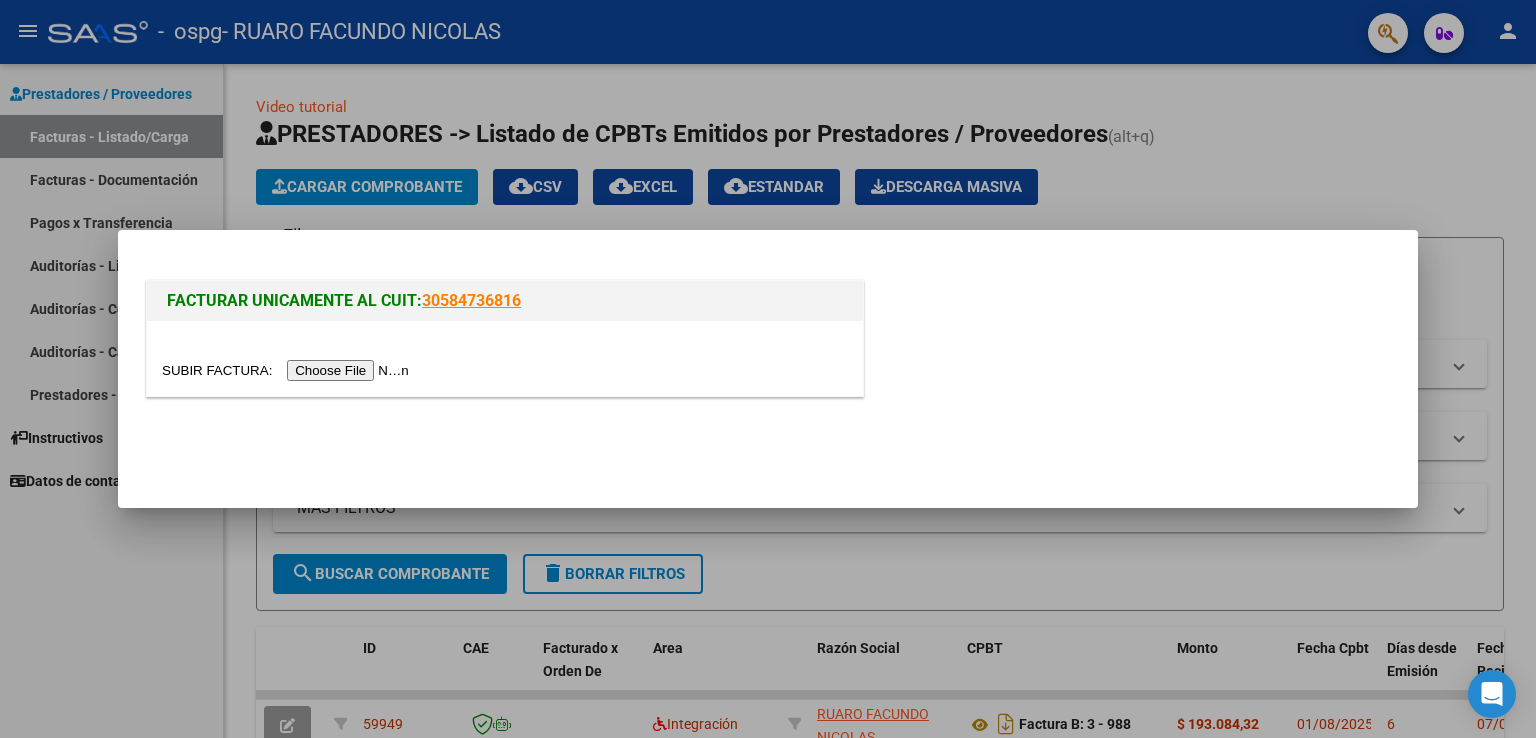 click at bounding box center [288, 370] 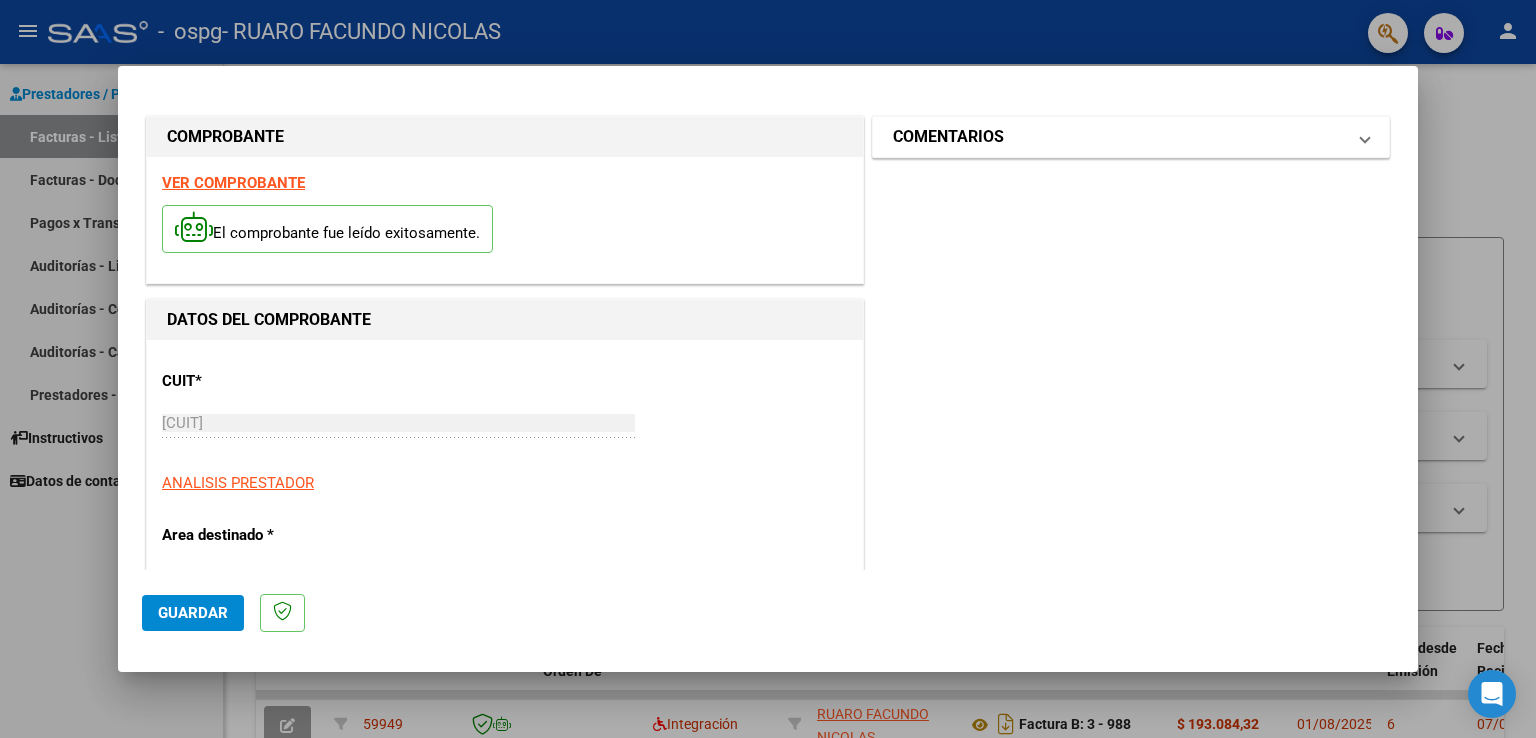click on "COMENTARIOS" at bounding box center [1131, 137] 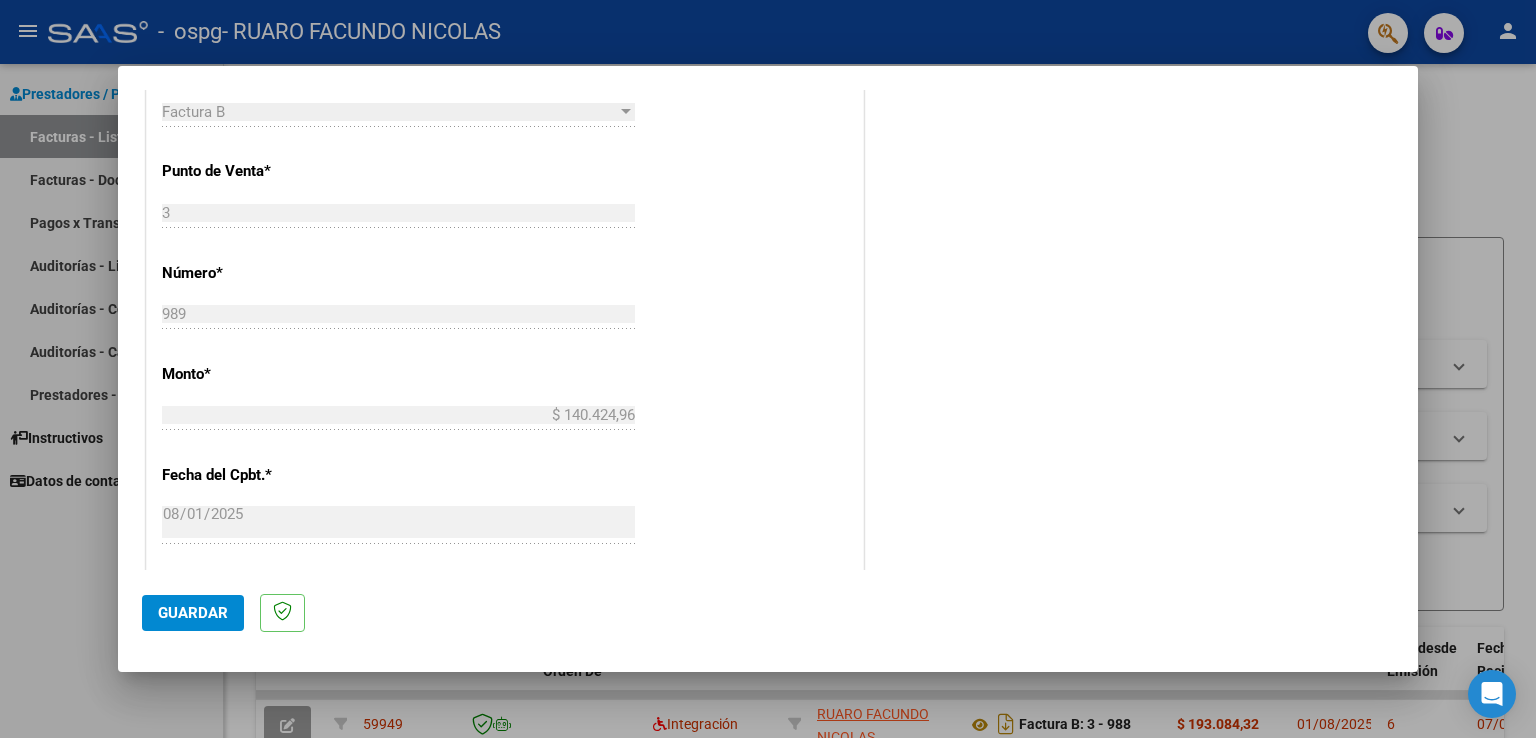 scroll, scrollTop: 1240, scrollLeft: 0, axis: vertical 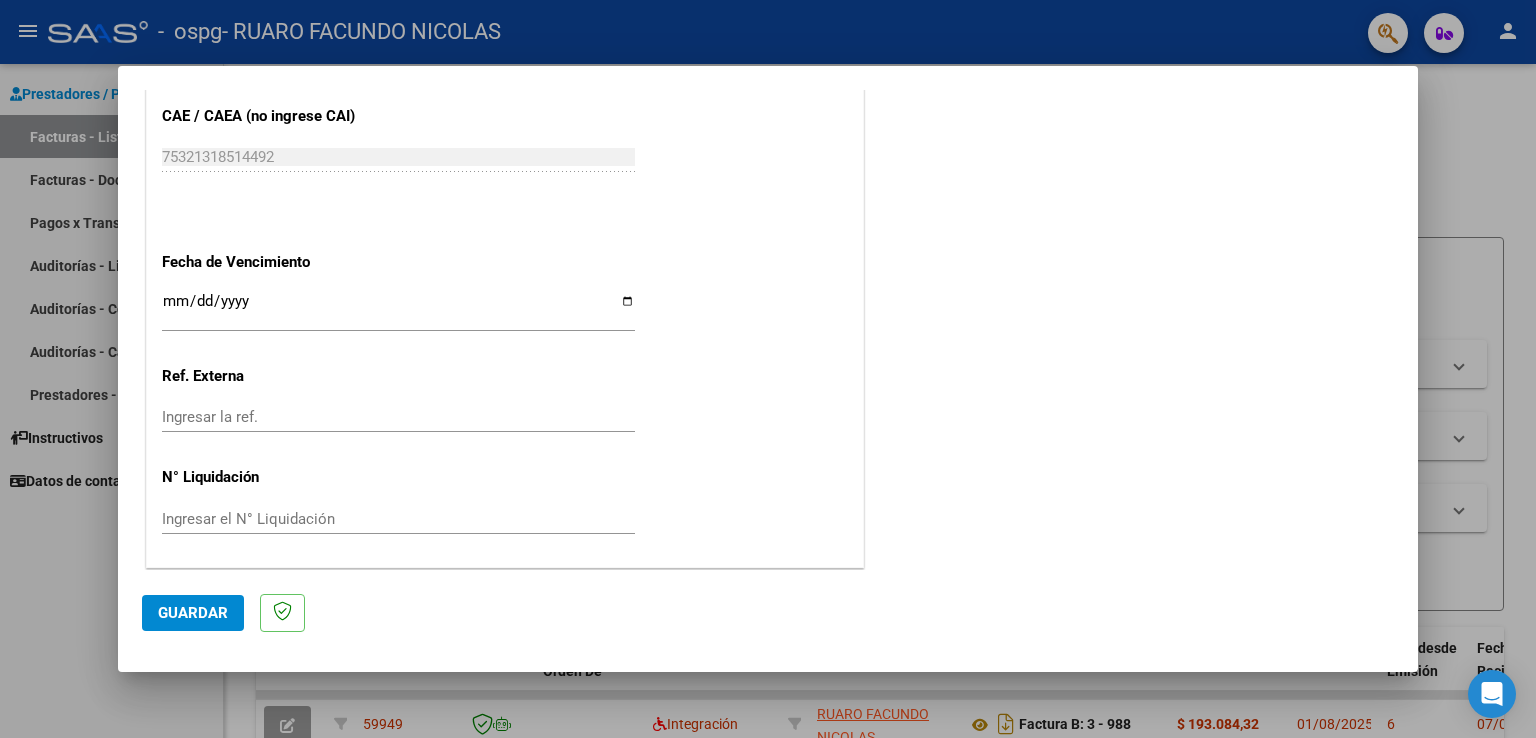 click on "Guardar" 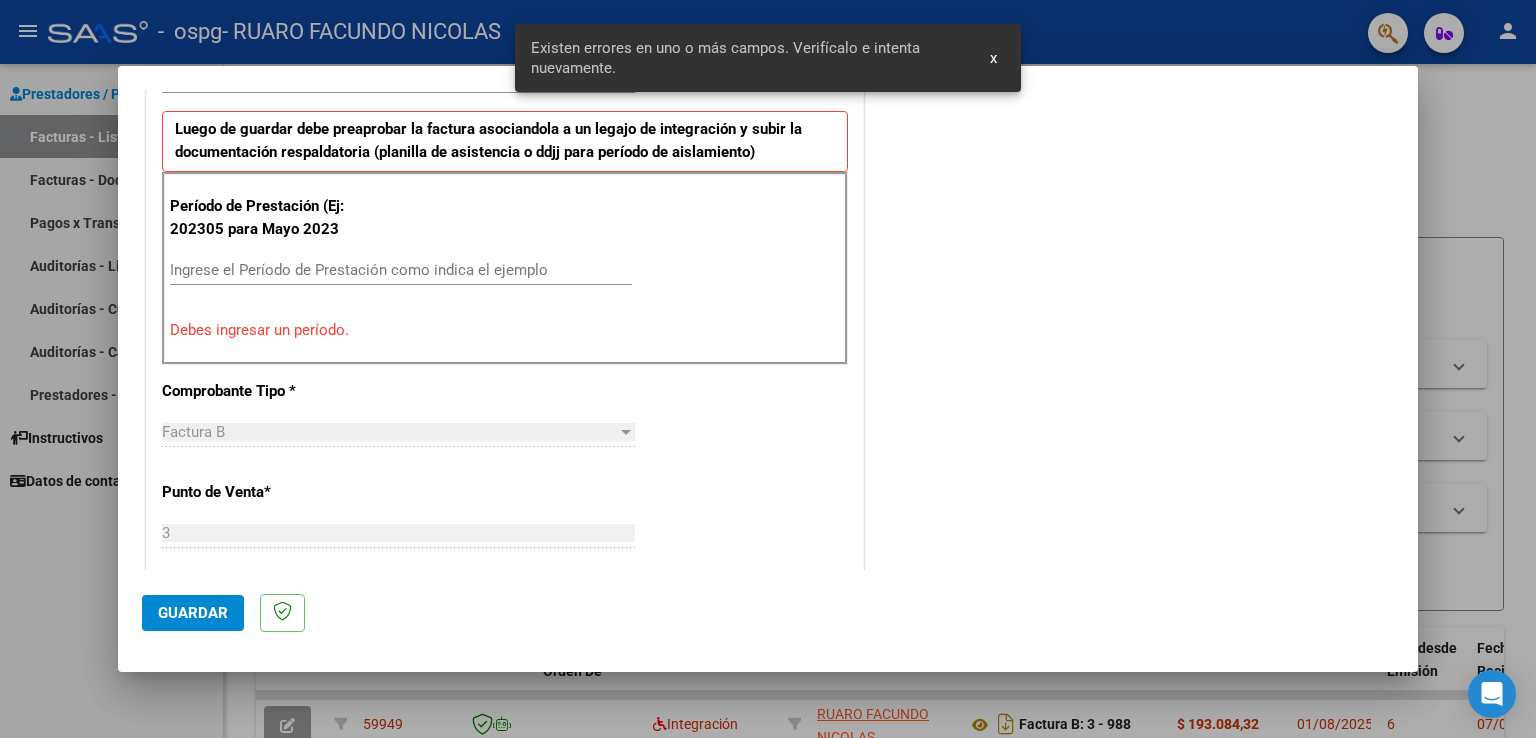 scroll, scrollTop: 417, scrollLeft: 0, axis: vertical 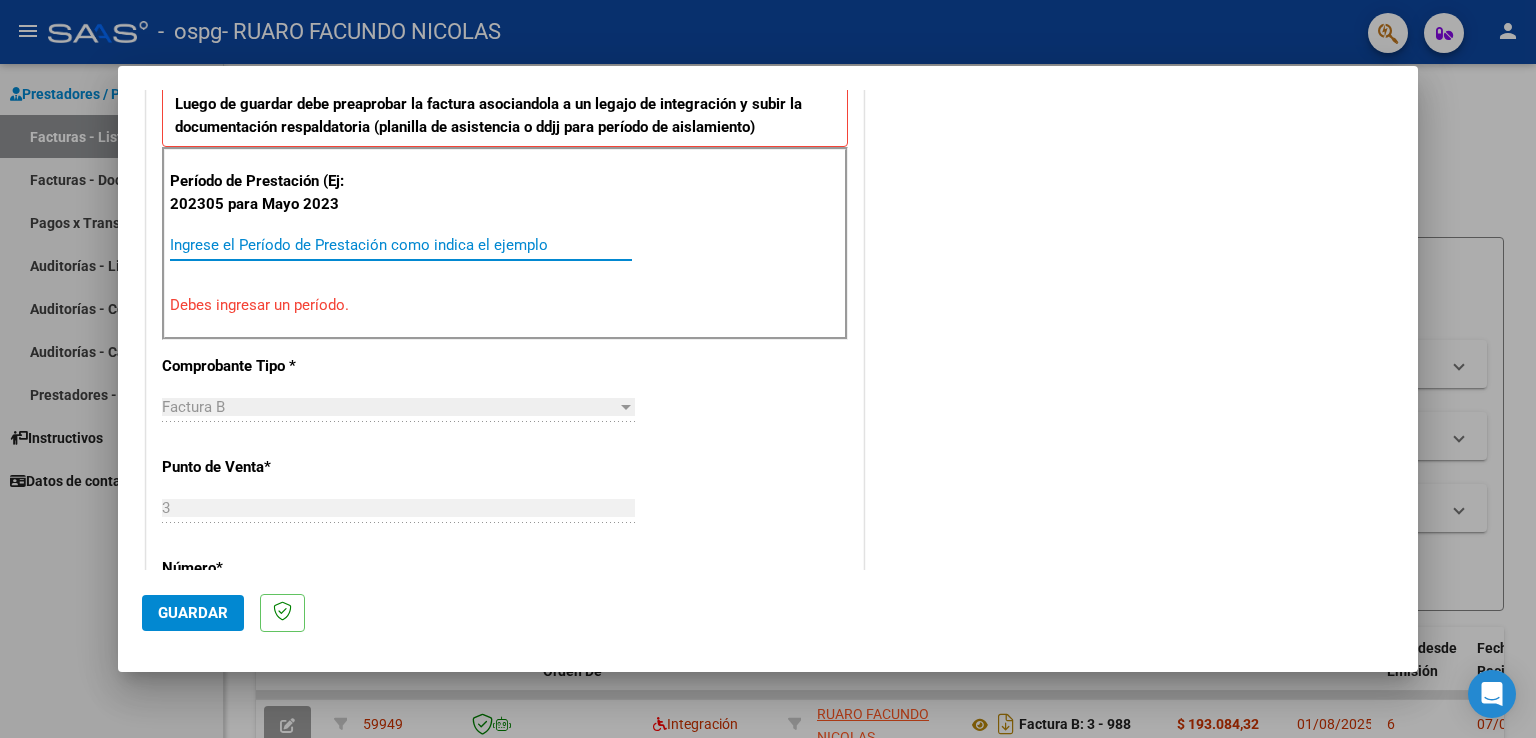 click on "Ingrese el Período de Prestación como indica el ejemplo" at bounding box center [401, 245] 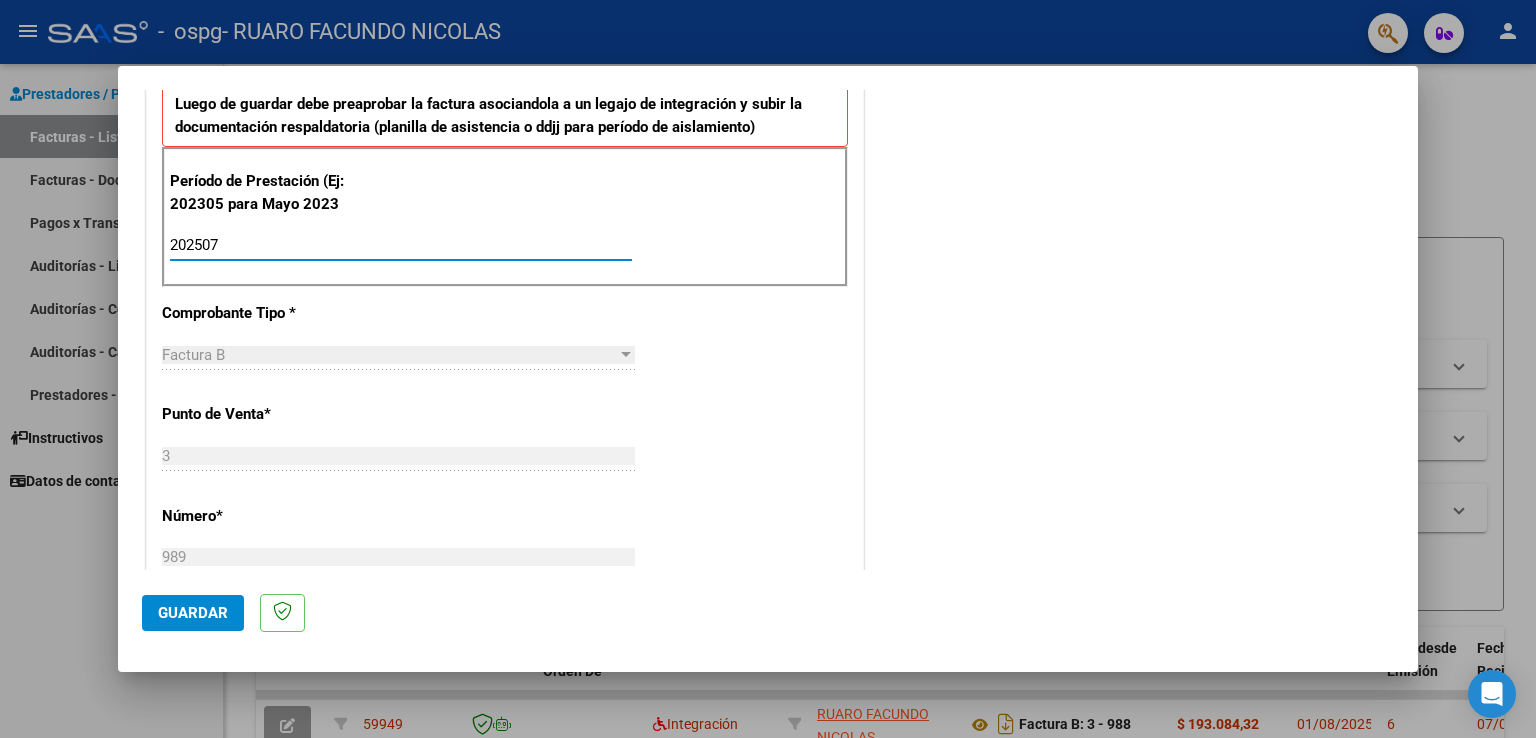 type on "202507" 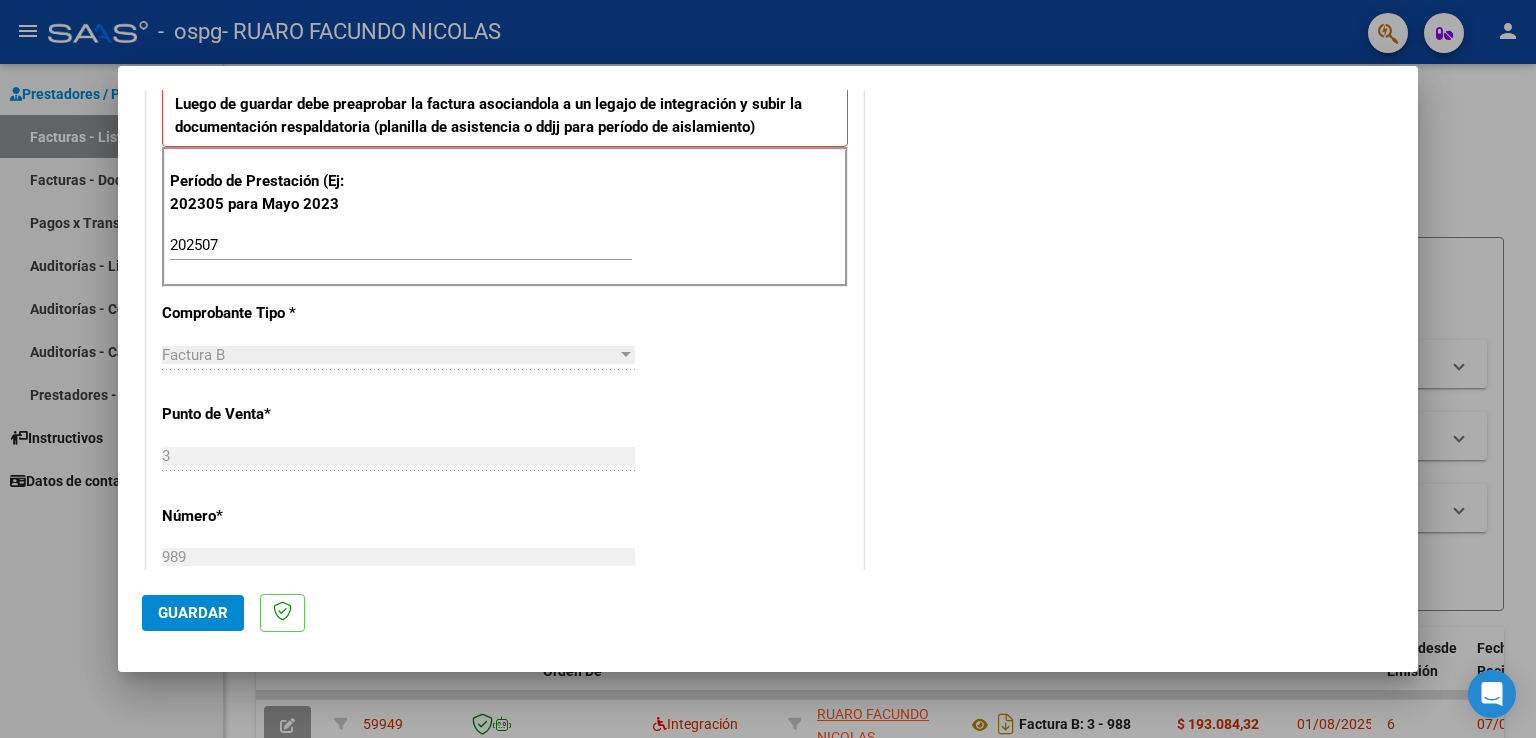 scroll, scrollTop: 521, scrollLeft: 0, axis: vertical 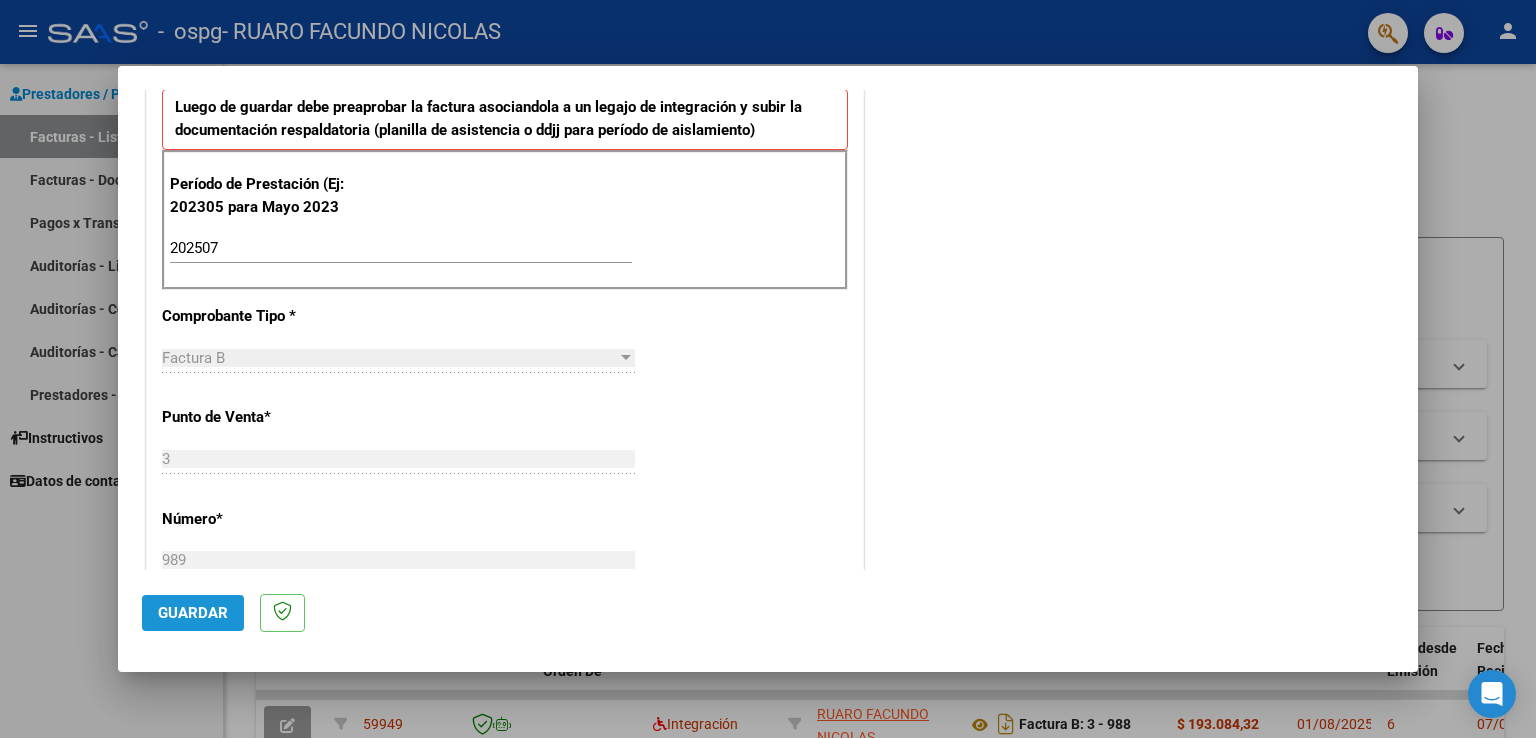 drag, startPoint x: 1409, startPoint y: 257, endPoint x: 188, endPoint y: 613, distance: 1271.84 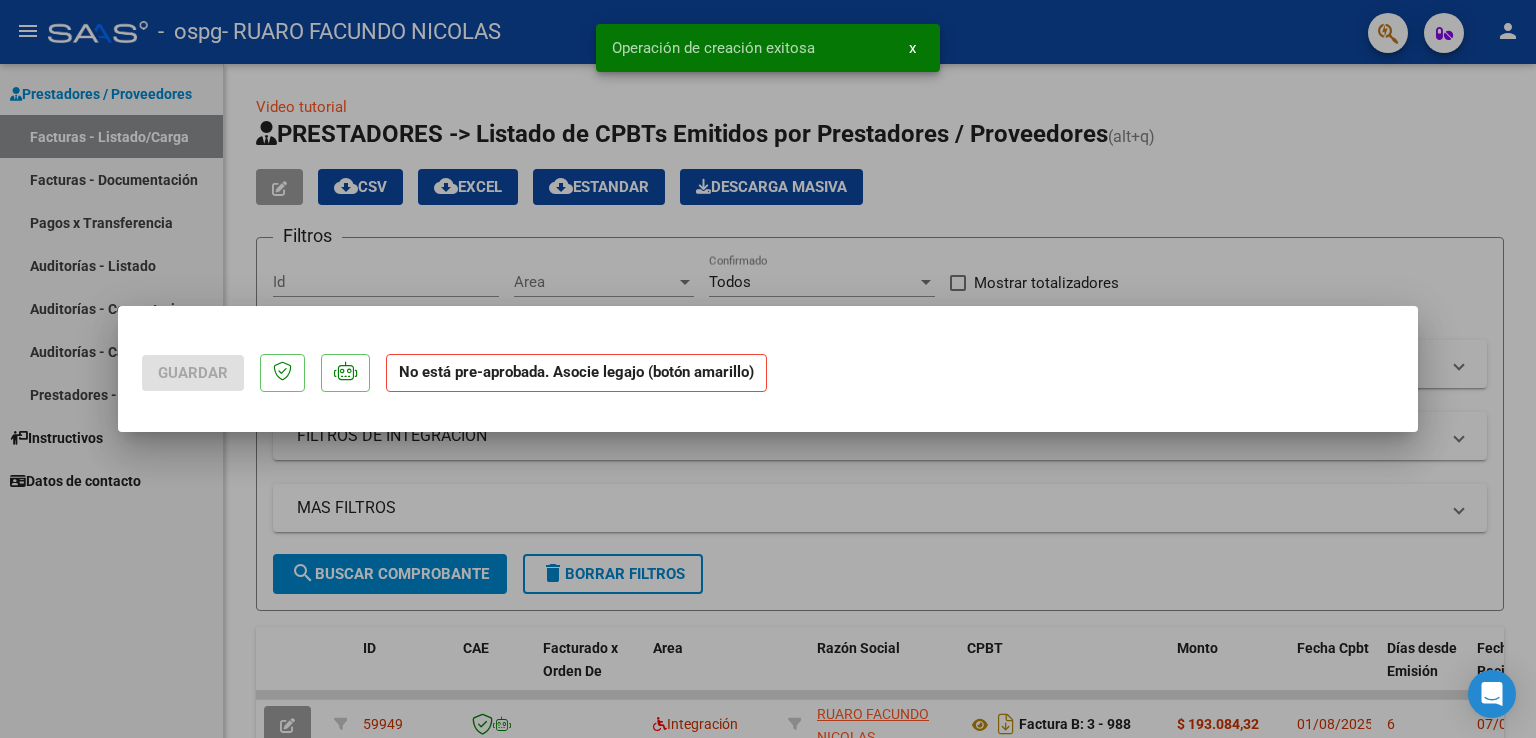 scroll, scrollTop: 0, scrollLeft: 0, axis: both 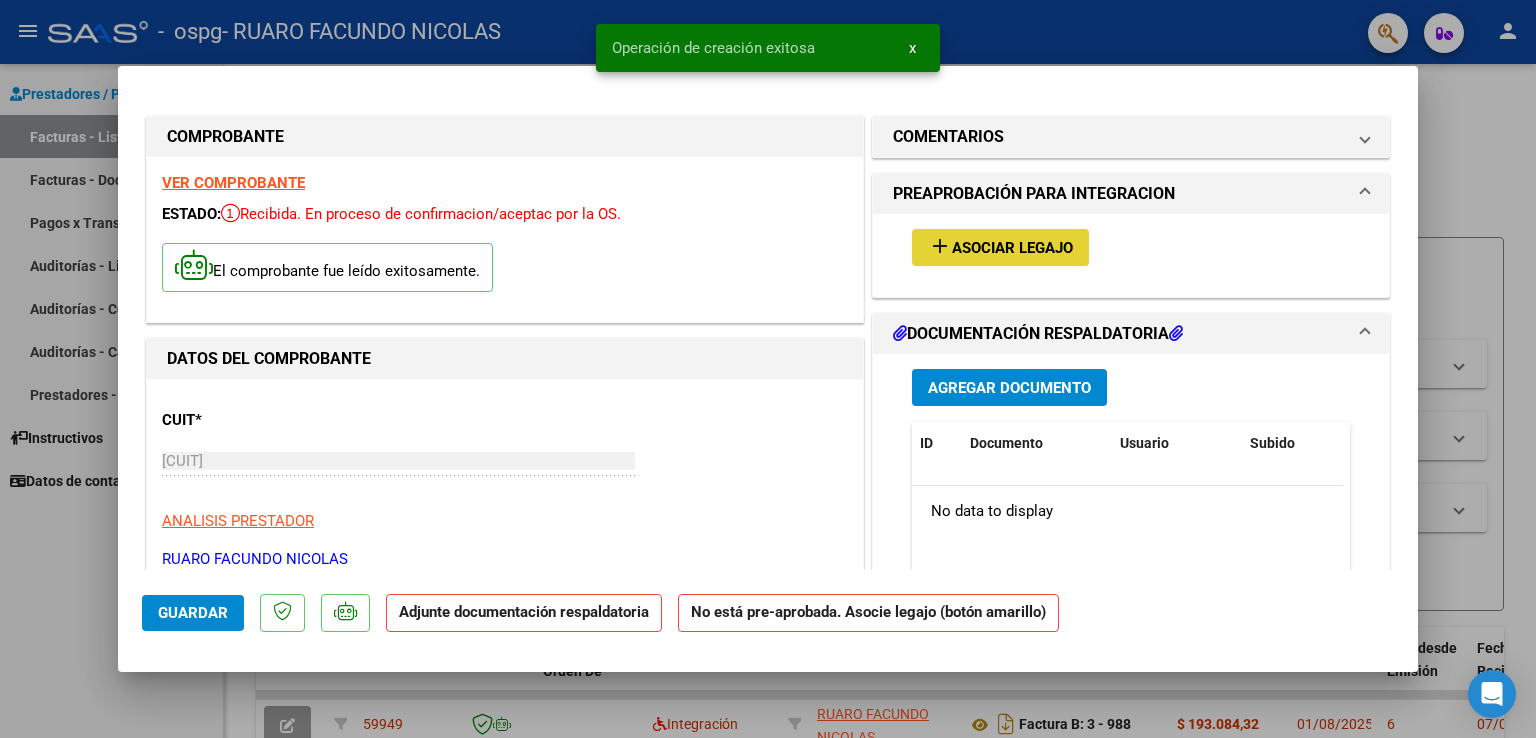 click on "Asociar Legajo" at bounding box center (1012, 248) 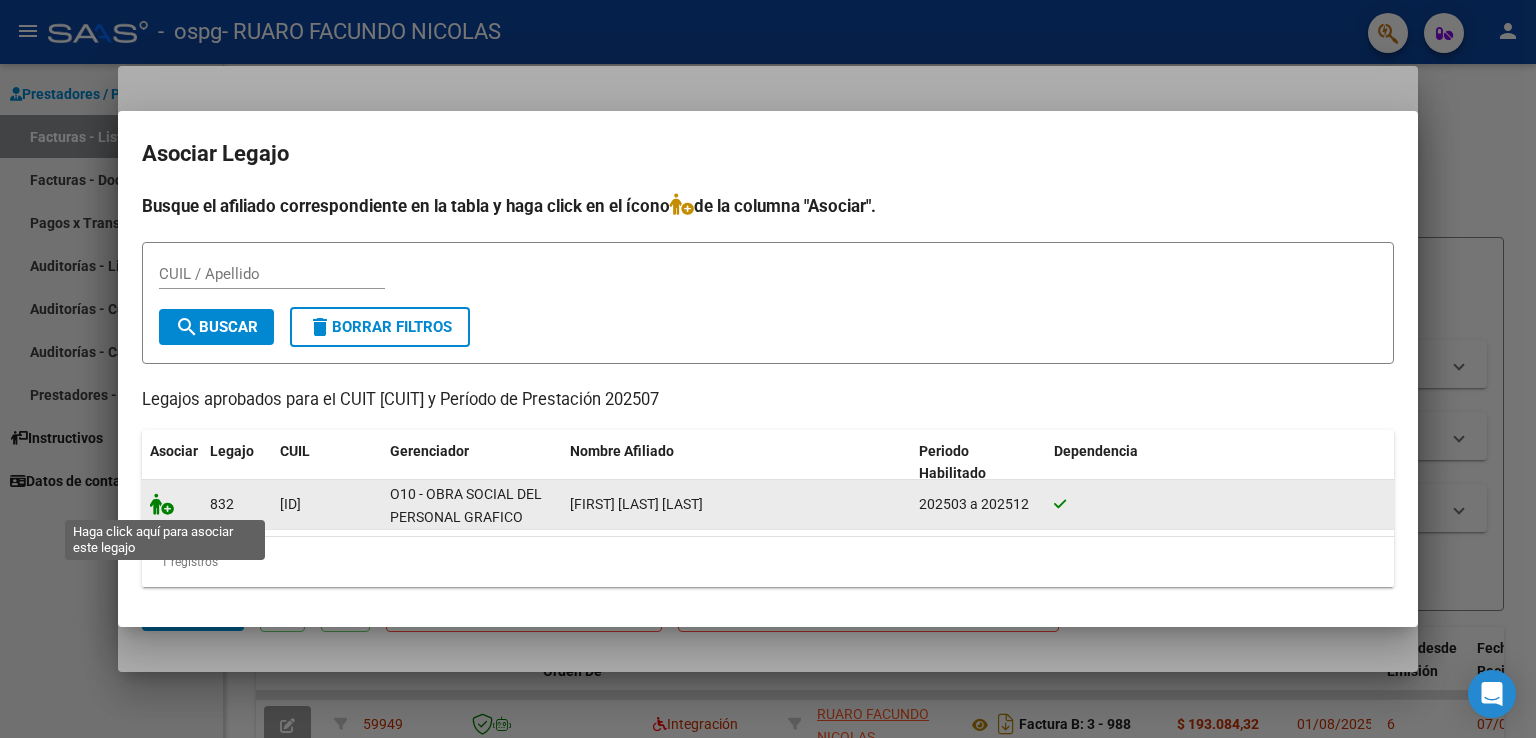 click 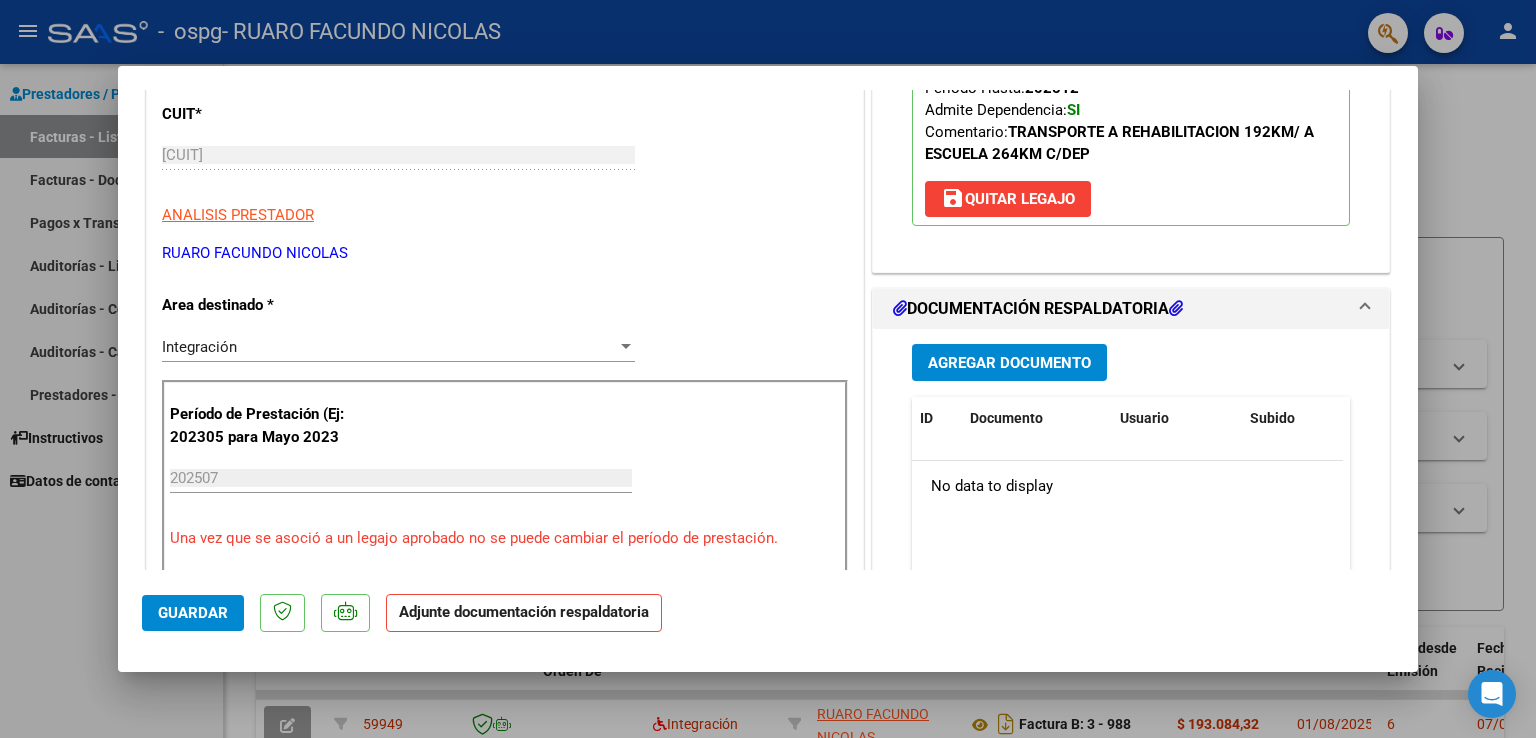 scroll, scrollTop: 387, scrollLeft: 0, axis: vertical 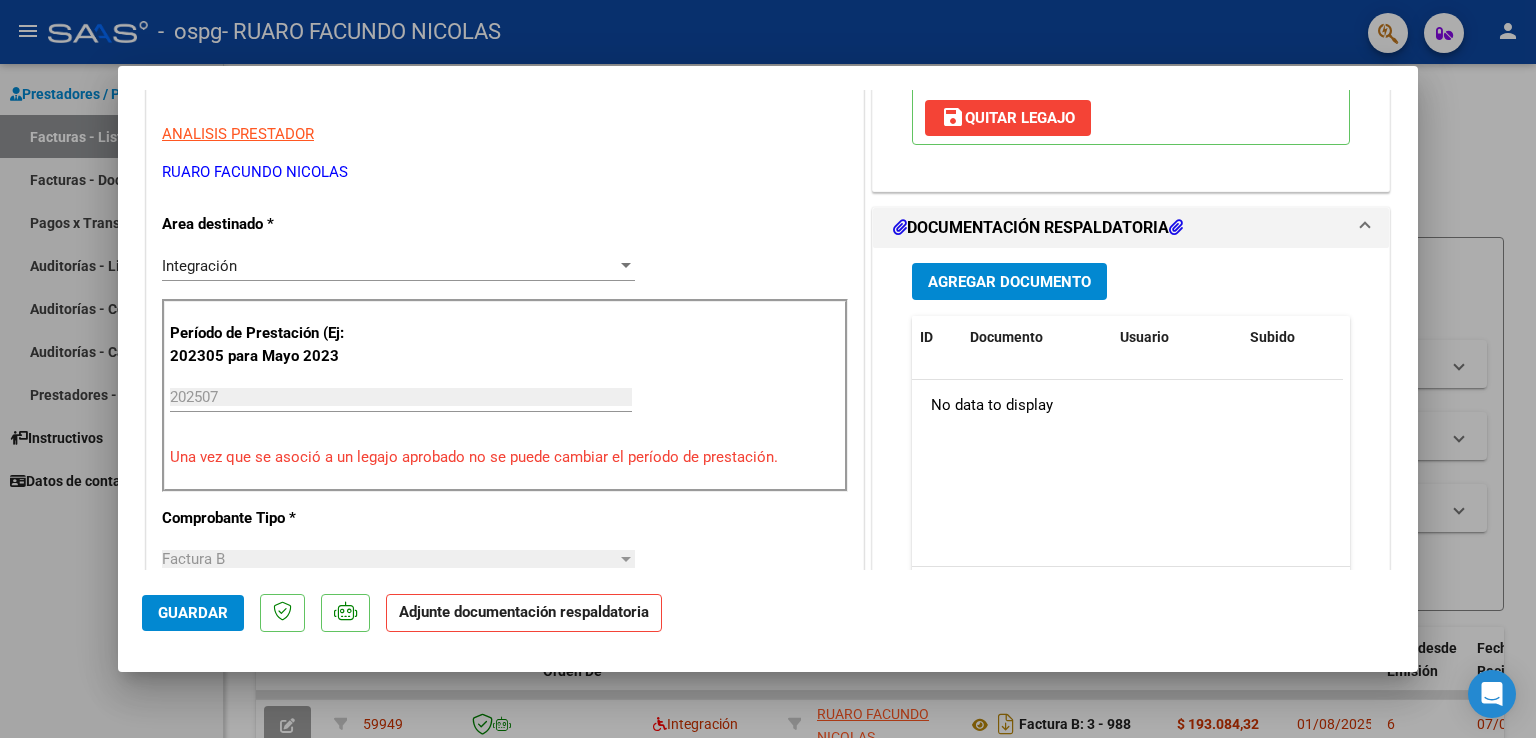 click on "Agregar Documento" at bounding box center (1009, 282) 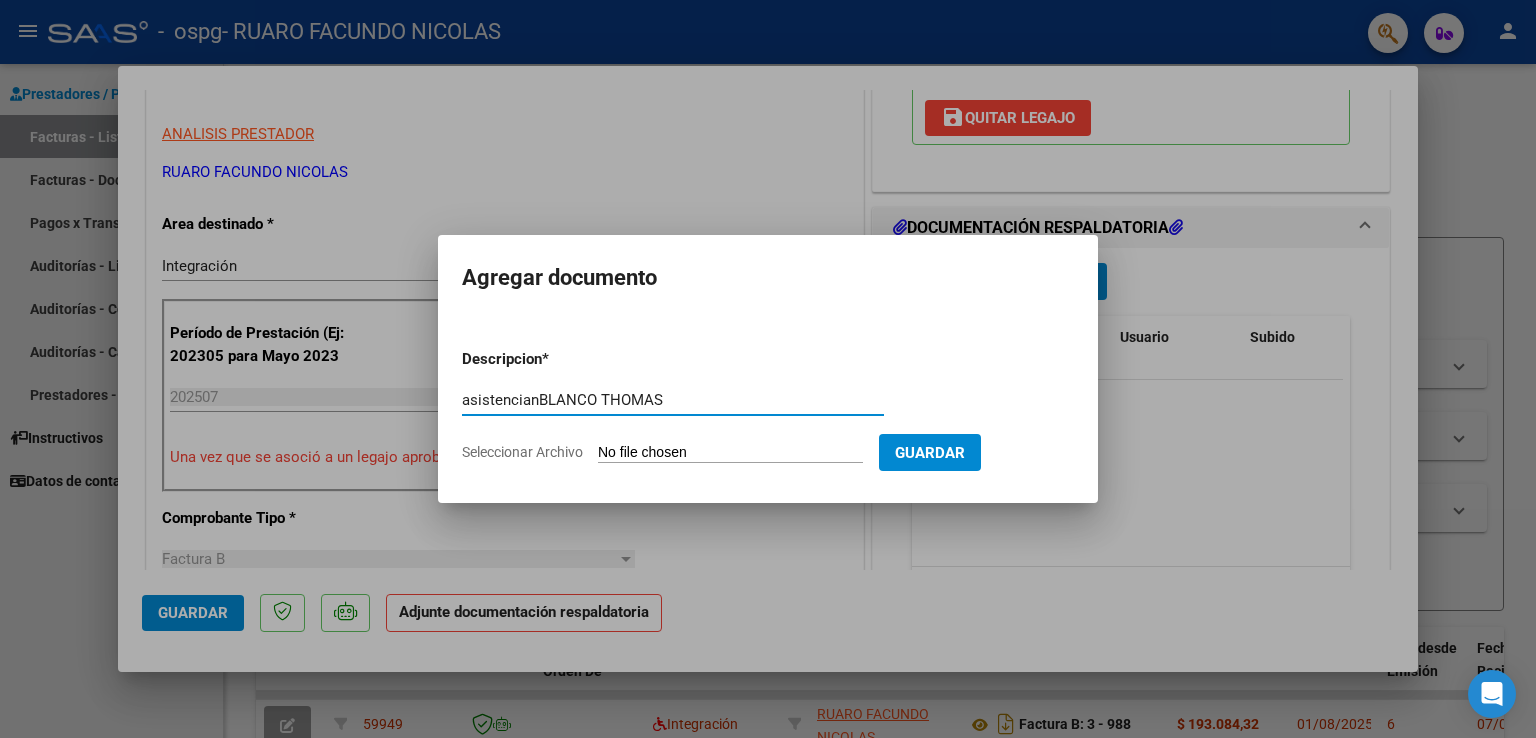type on "asistencianBLANCO THOMAS" 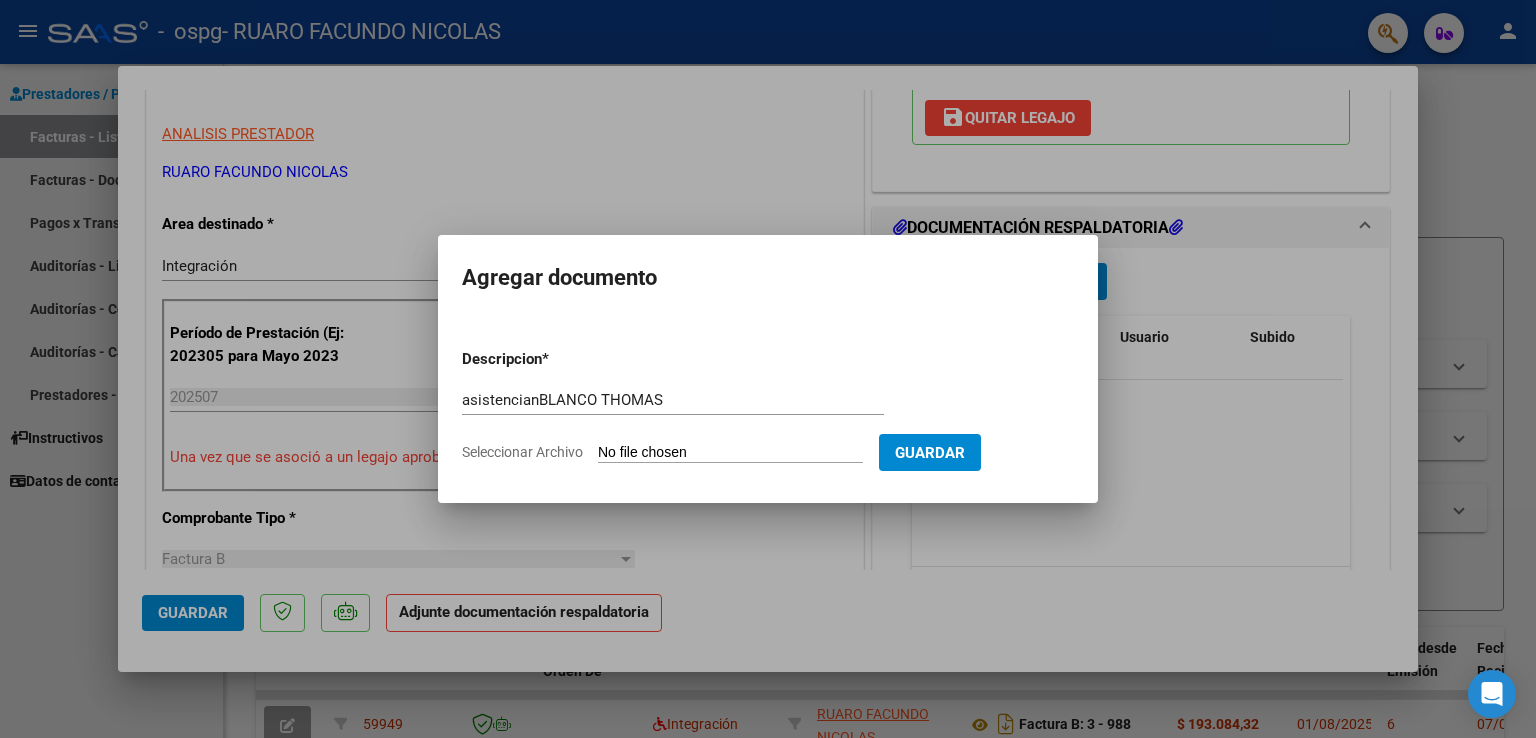 click on "Seleccionar Archivo" 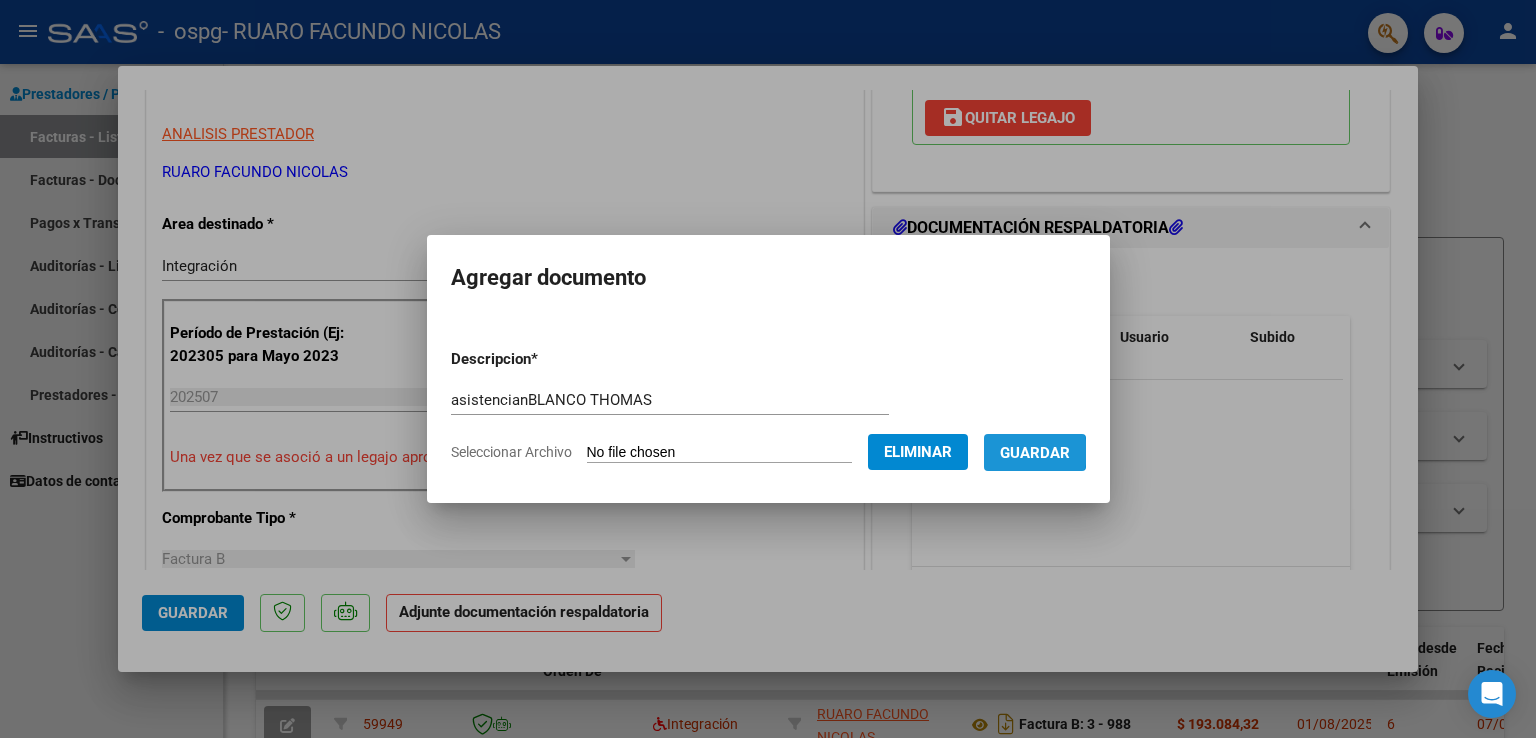 click on "Guardar" at bounding box center [1035, 453] 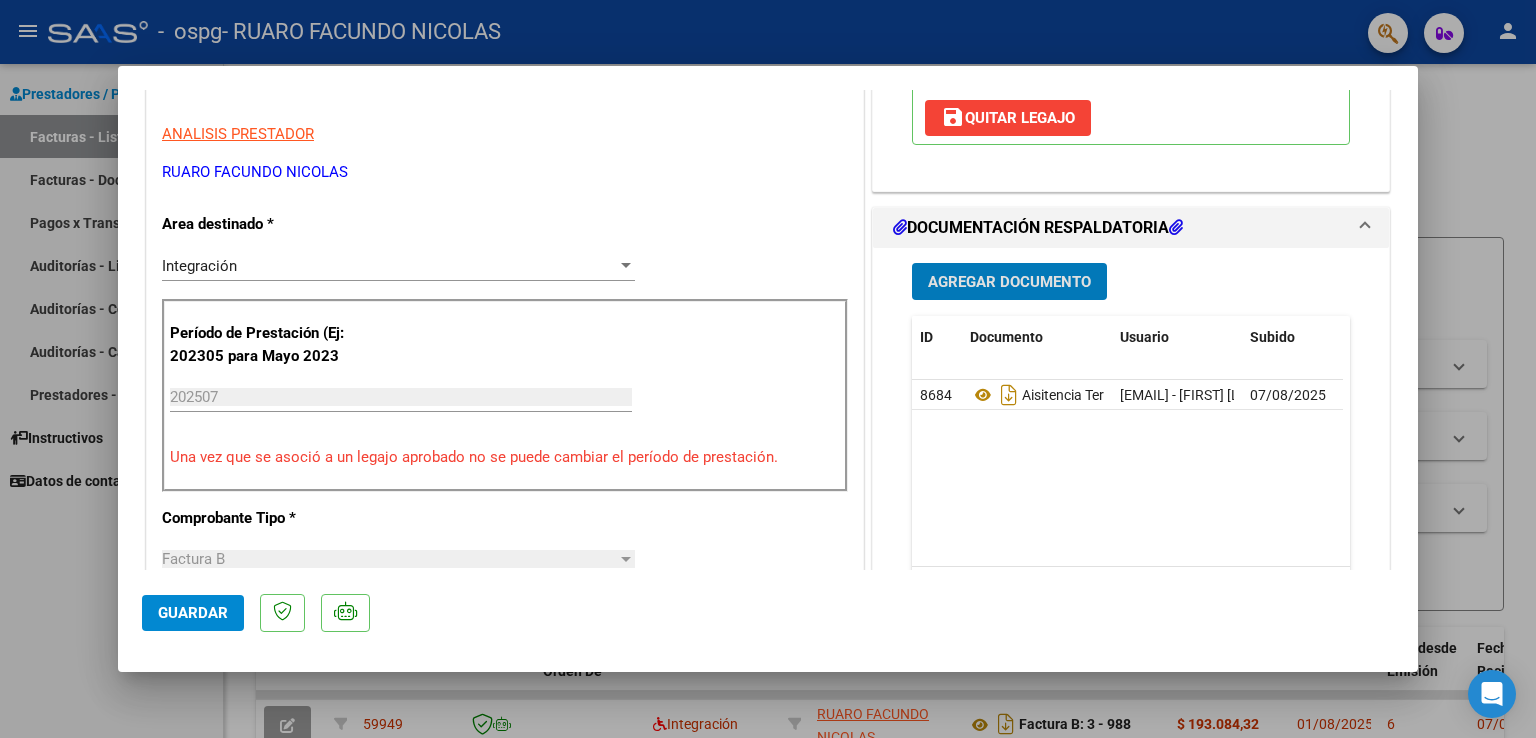 click on "Guardar" 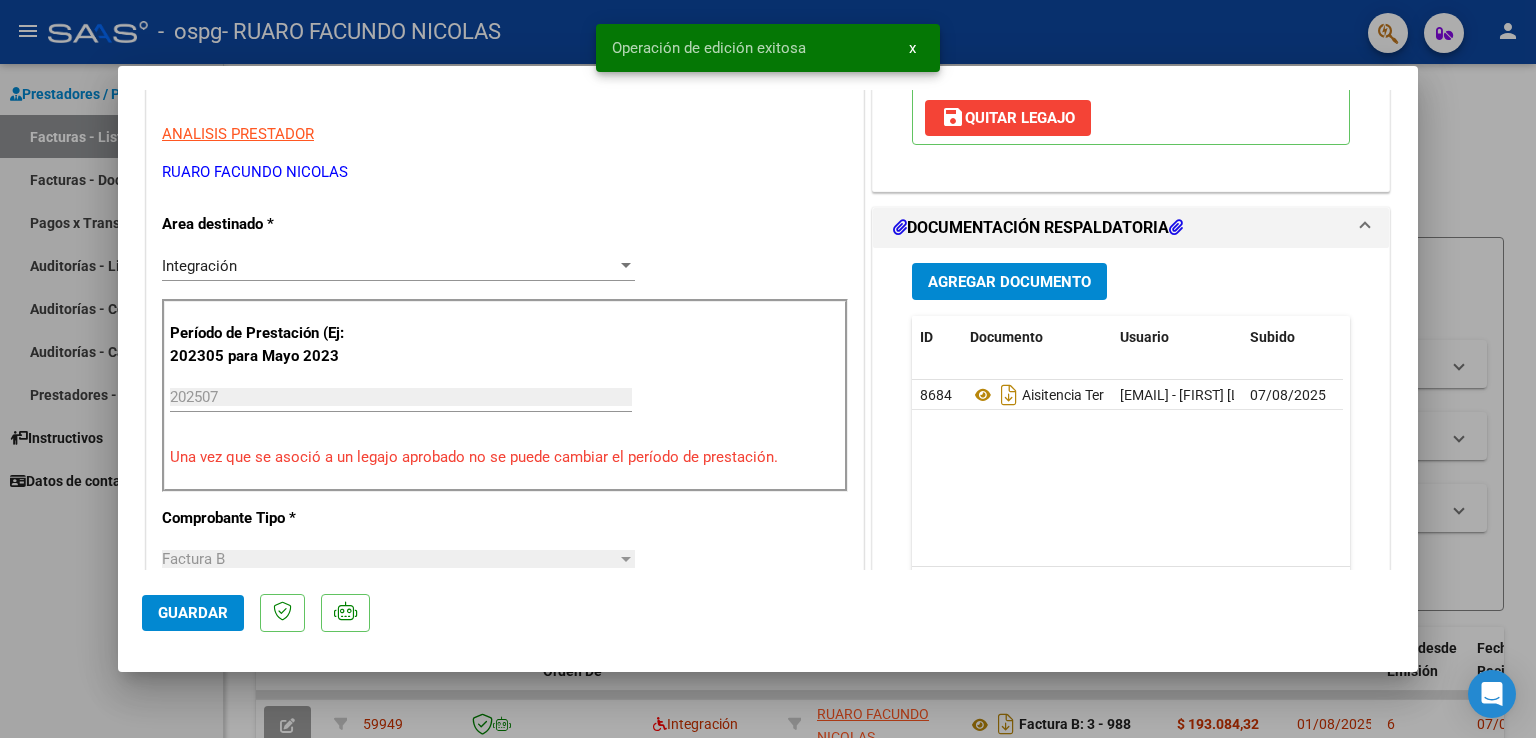 click at bounding box center [768, 369] 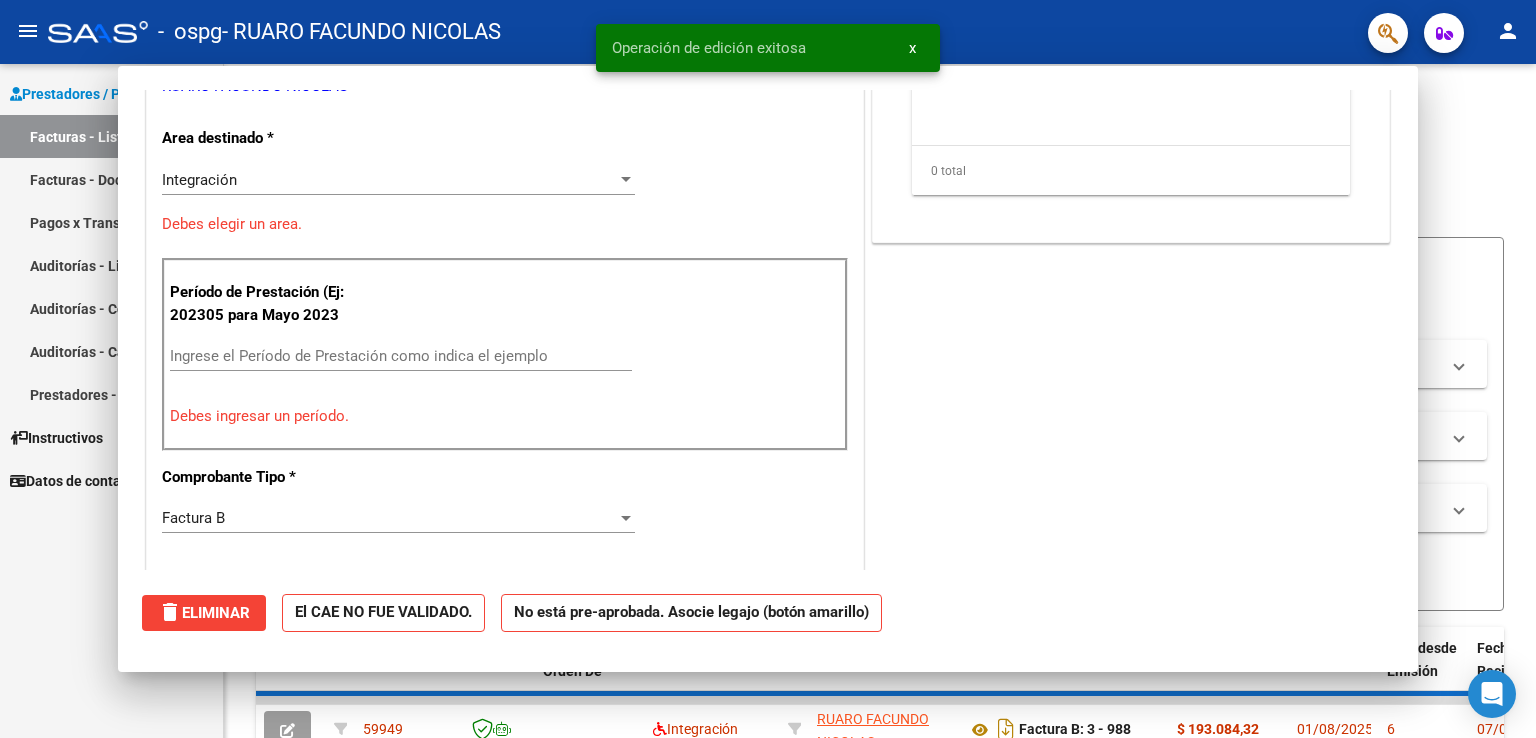 scroll, scrollTop: 0, scrollLeft: 0, axis: both 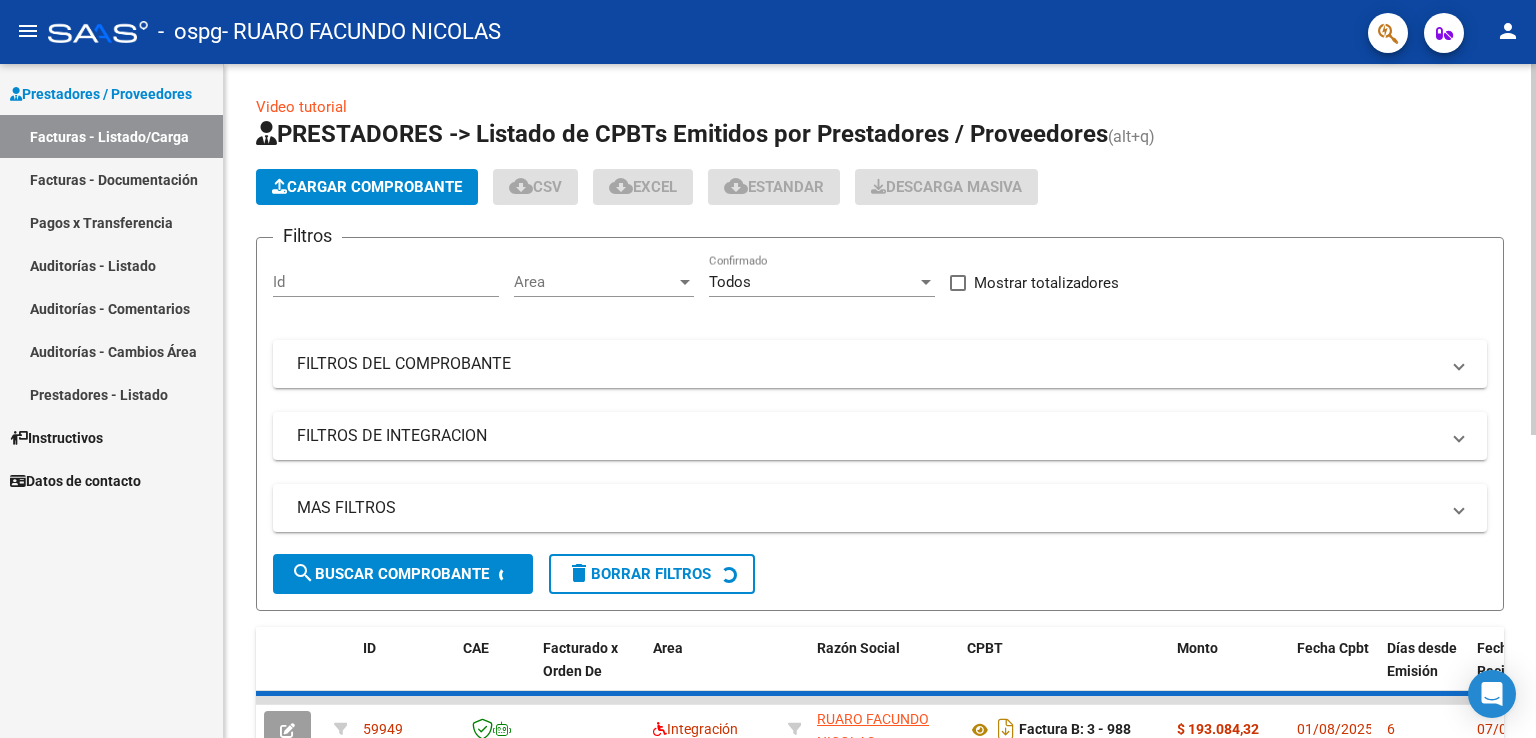click on "Video tutorial   PRESTADORES -> Listado de CPBTs Emitidos por Prestadores / Proveedores (alt+q)   Cargar Comprobante
cloud_download  CSV  cloud_download  EXCEL  cloud_download  Estandar   Descarga Masiva
Filtros Id Area Area Todos Confirmado   Mostrar totalizadores   FILTROS DEL COMPROBANTE  Comprobante Tipo Comprobante Tipo Start date – End date Fec. Comprobante Desde / Hasta Días Emisión Desde(cant. días) Días Emisión Hasta(cant. días) CUIT / Razón Social Pto. Venta Nro. Comprobante Código SSS CAE Válido CAE Válido Todos Cargado Módulo Hosp. Todos Tiene facturacion Apócrifa Hospital Refes  FILTROS DE INTEGRACION  Período De Prestación Campos del Archivo de Rendición Devuelto x SSS (dr_envio) Todos Rendido x SSS (dr_envio) Tipo de Registro Tipo de Registro Período Presentación Período Presentación Campos del Legajo Asociado (preaprobación) Afiliado Legajo (cuil/nombre) Todos Solo facturas preaprobadas  MAS FILTROS  Todos Con Doc. Respaldatoria Todos Con Trazabilidad Todos – – 6" 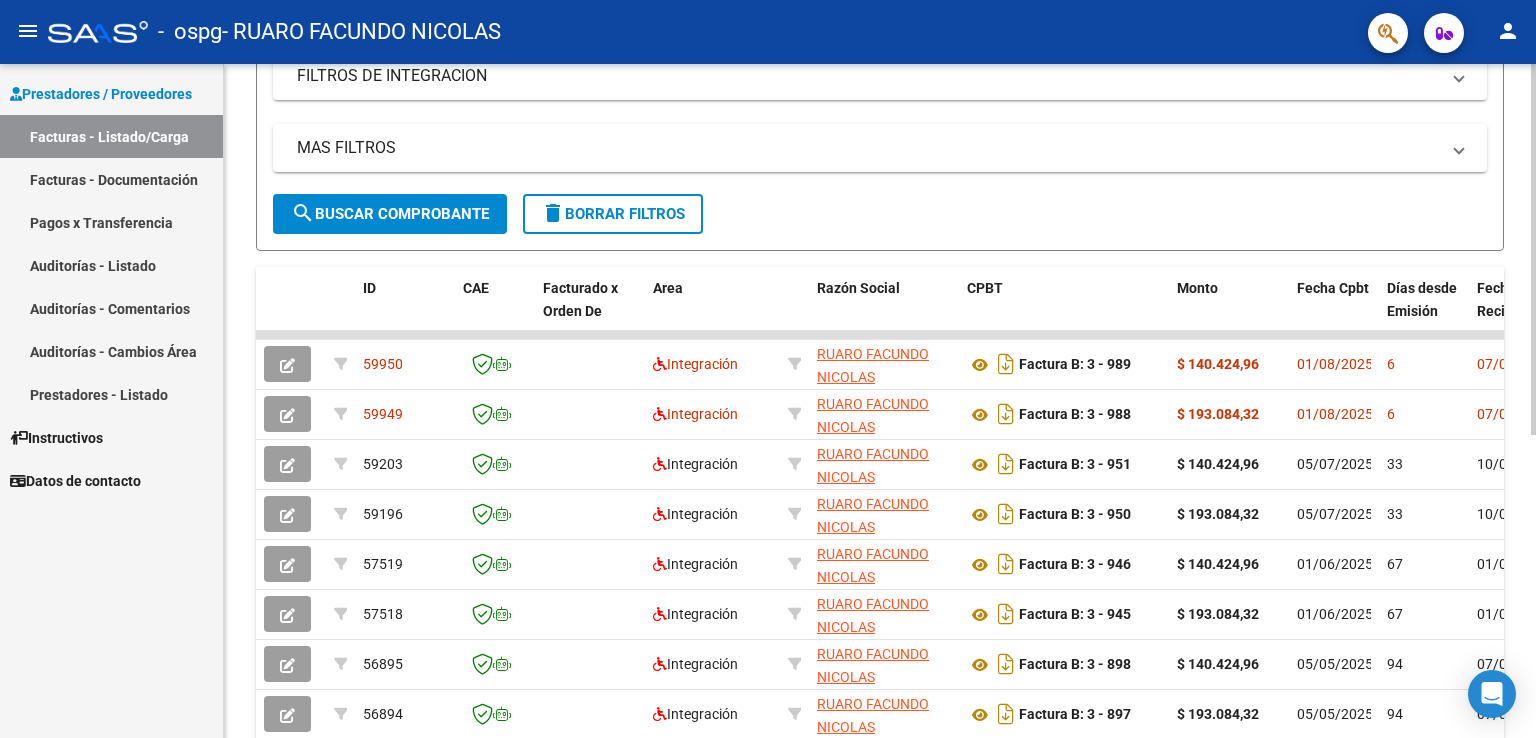 scroll, scrollTop: 400, scrollLeft: 0, axis: vertical 